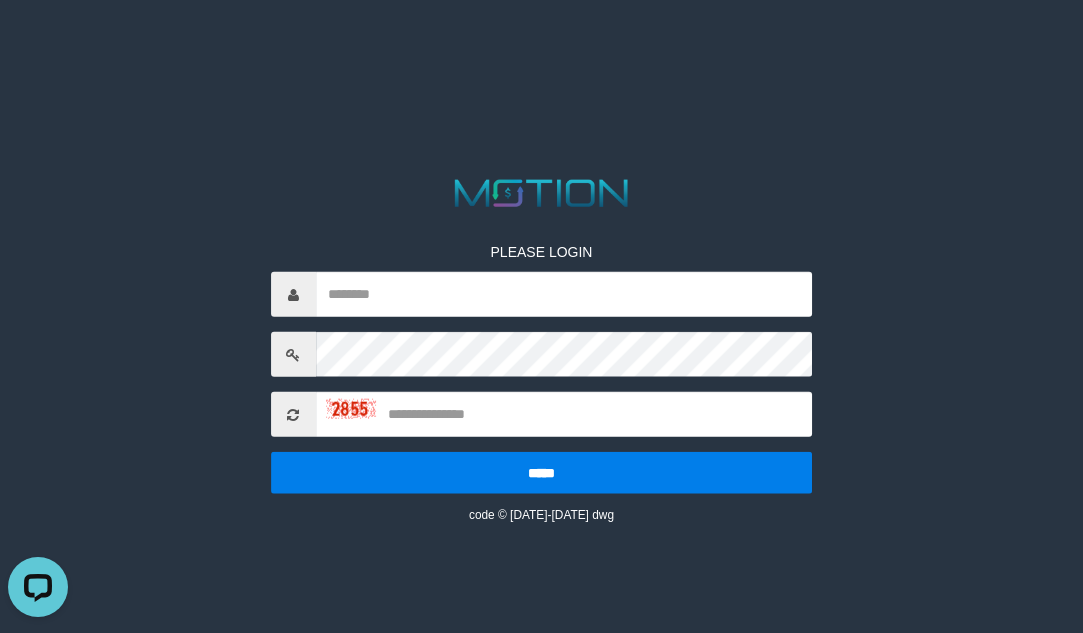 scroll, scrollTop: 0, scrollLeft: 0, axis: both 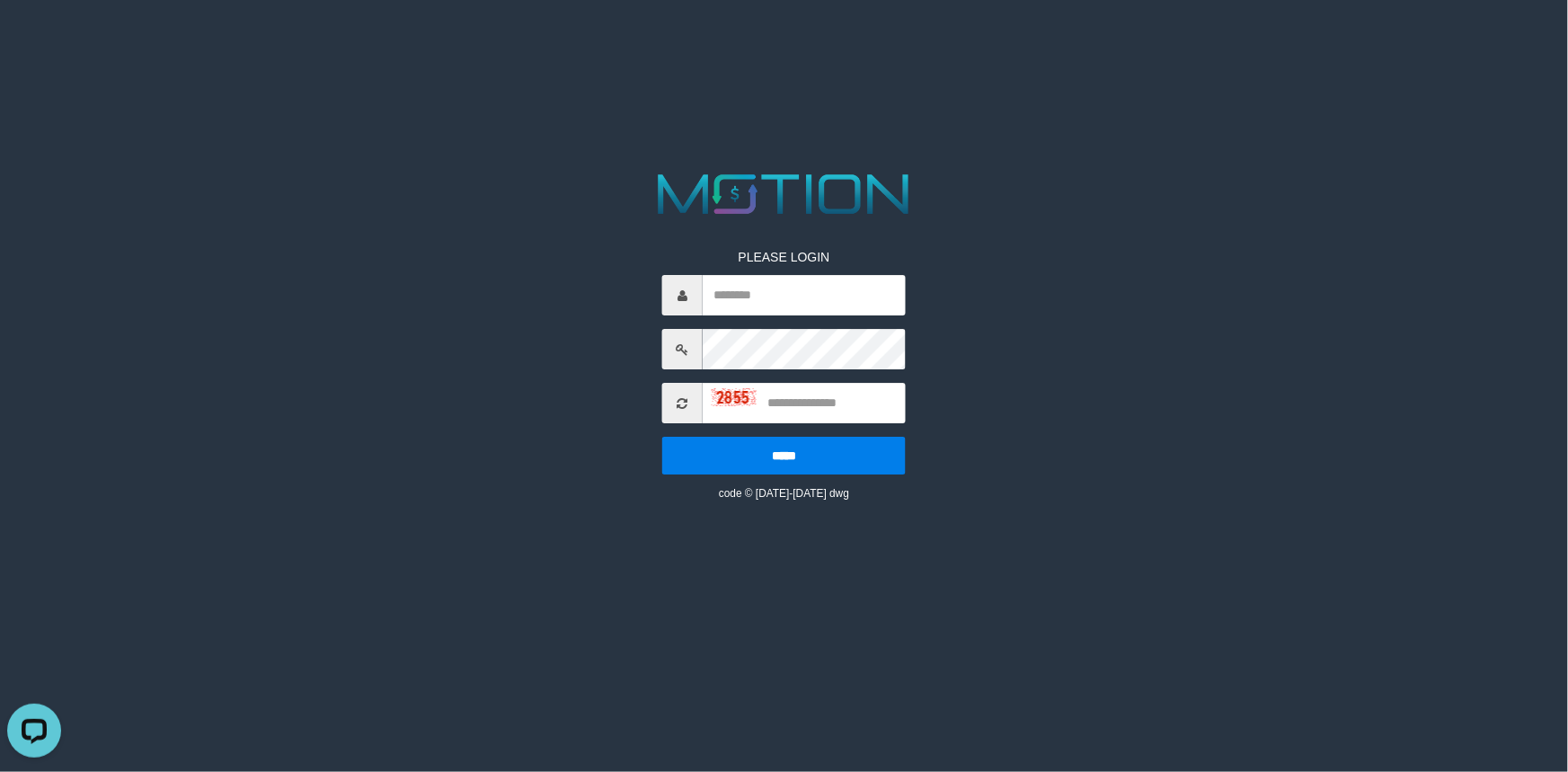 type on "*********" 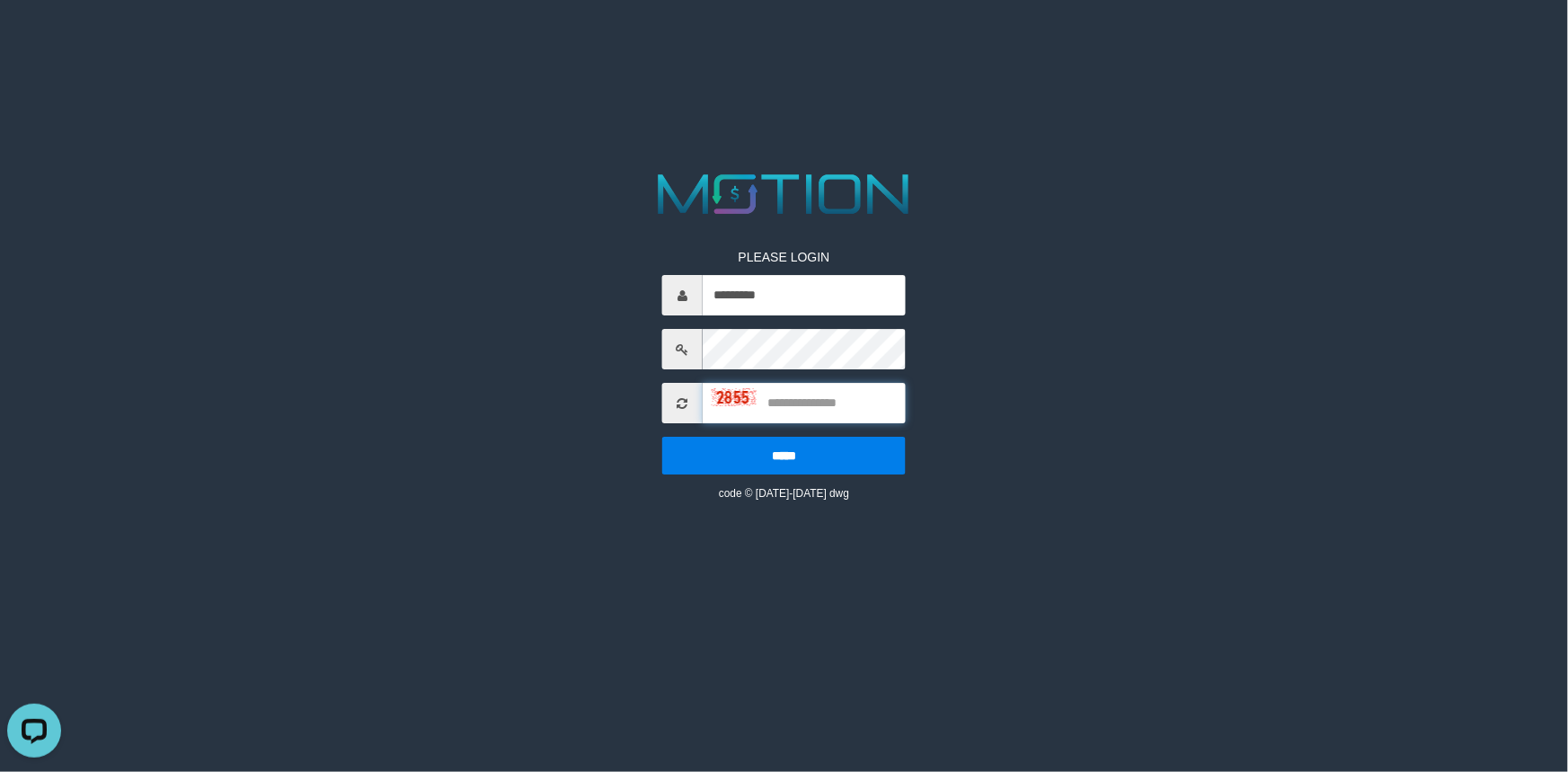 click at bounding box center [804, 403] 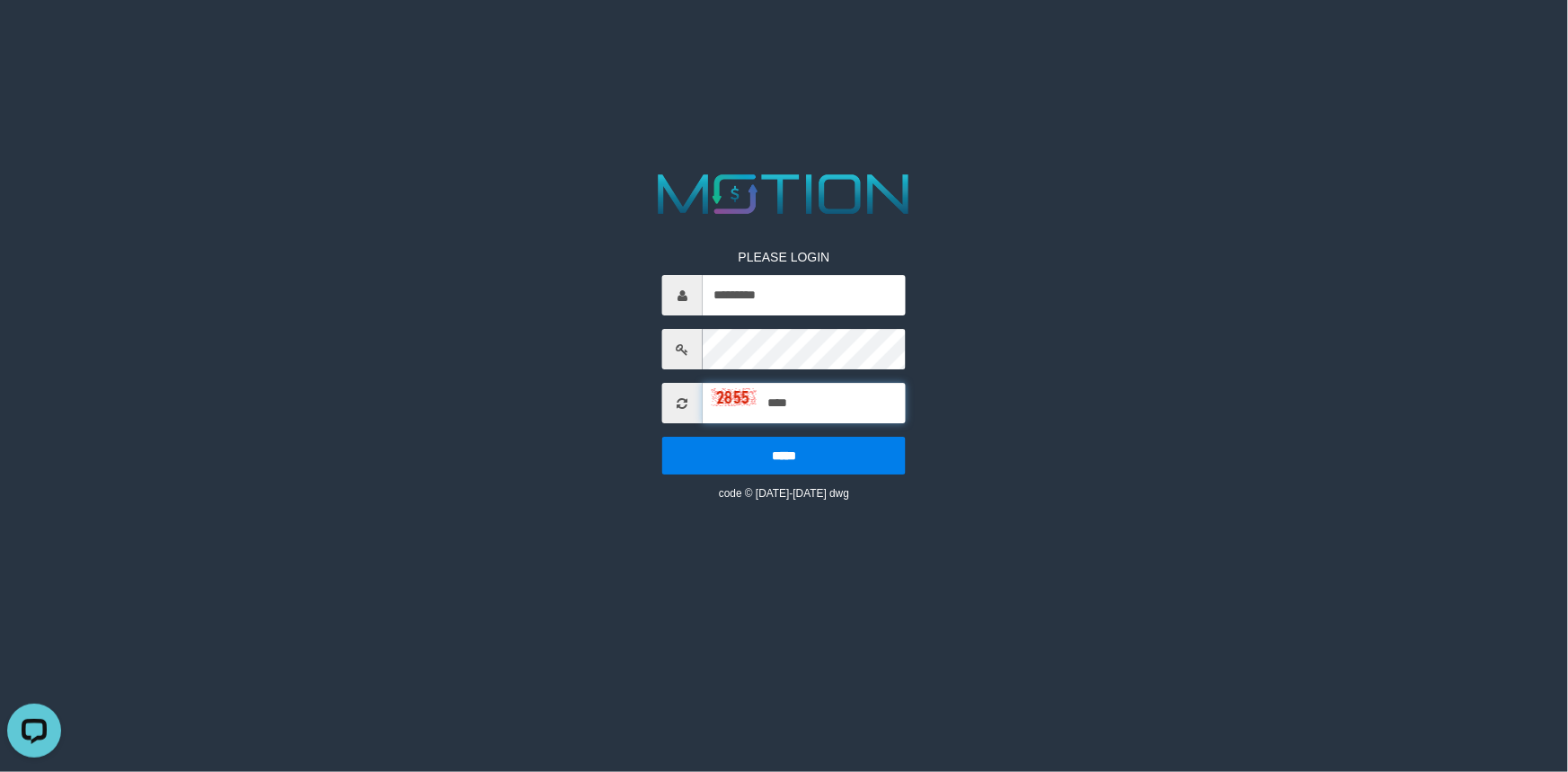 type on "****" 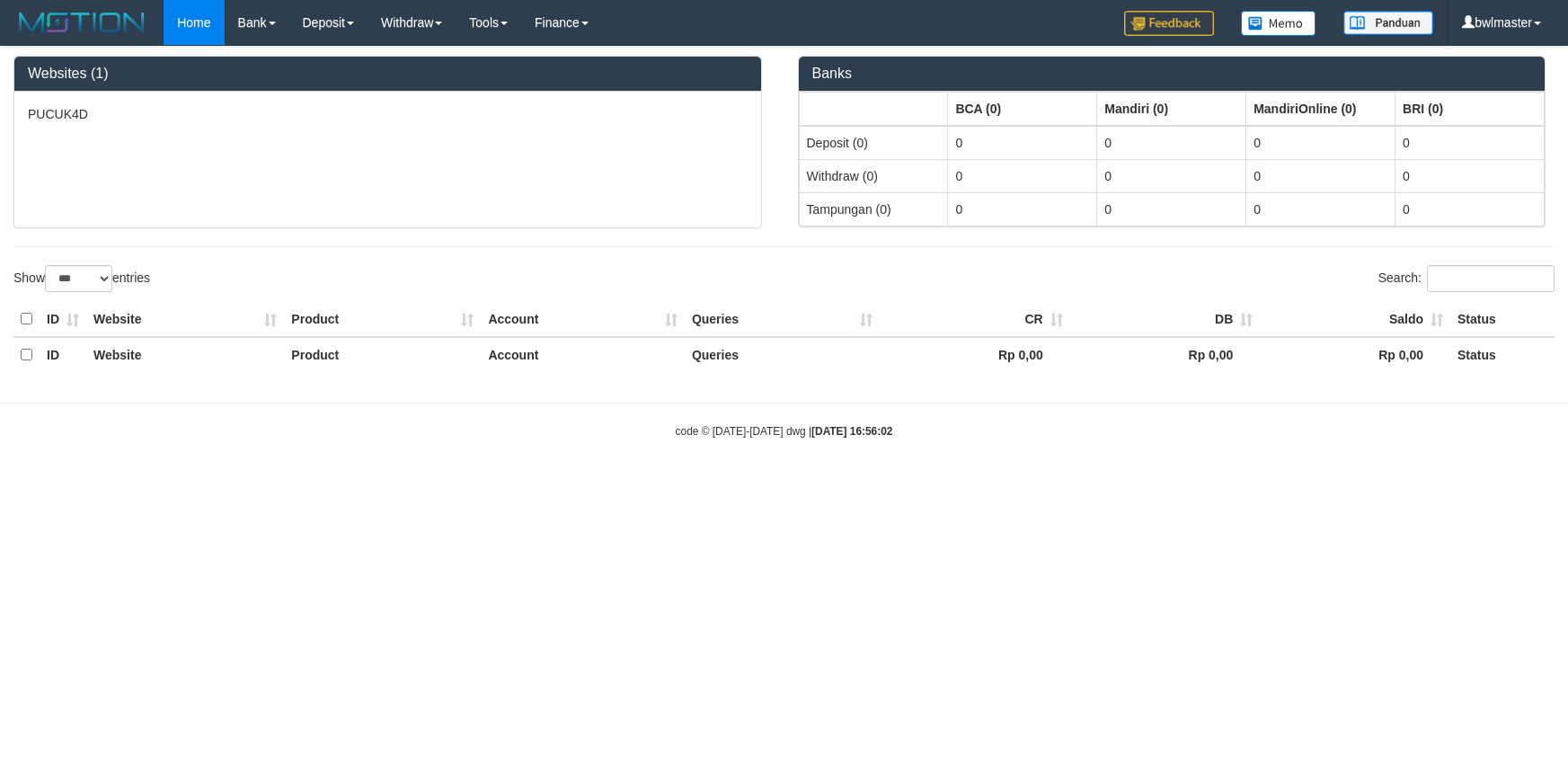 select on "***" 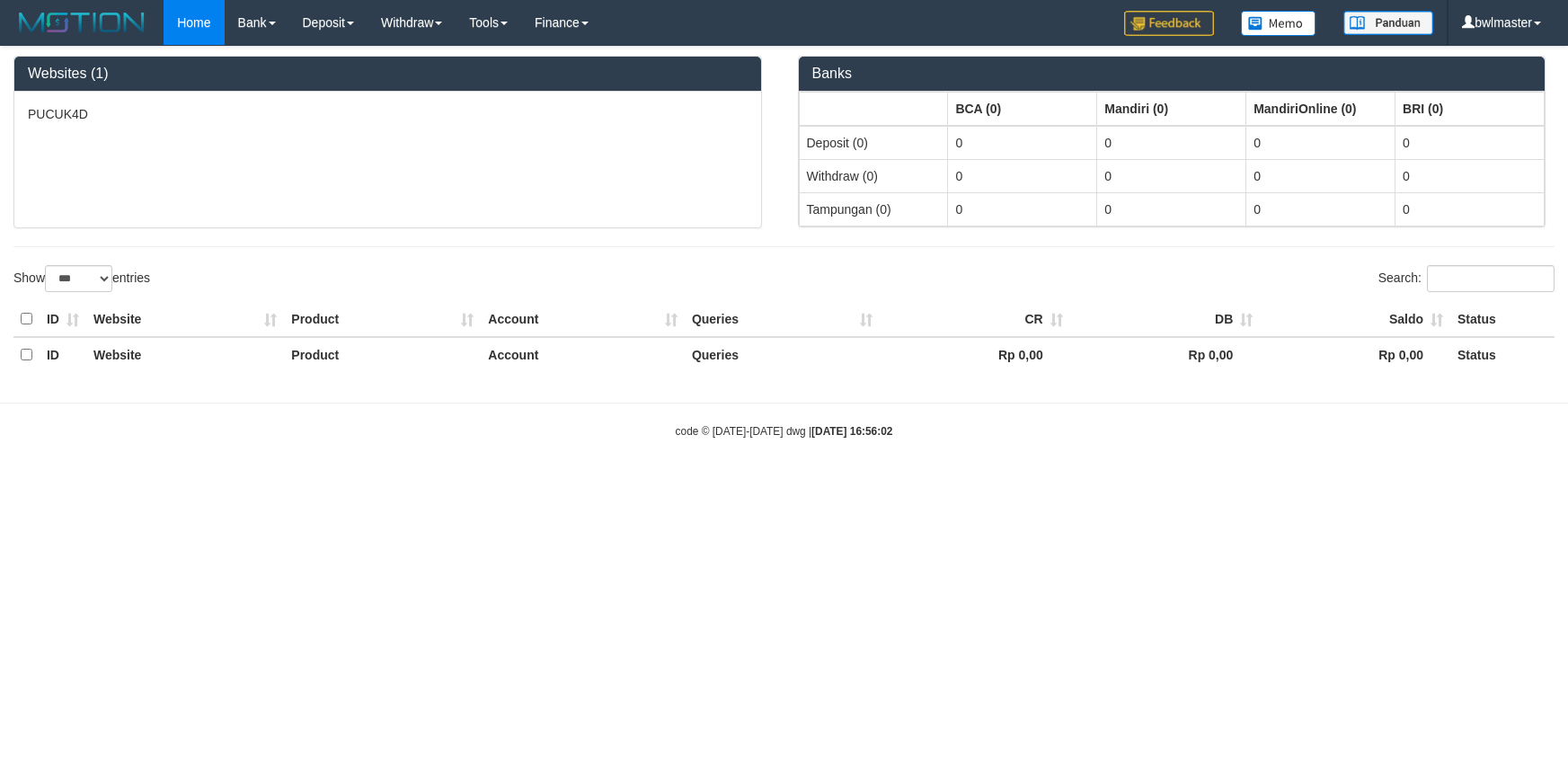 scroll, scrollTop: 0, scrollLeft: 0, axis: both 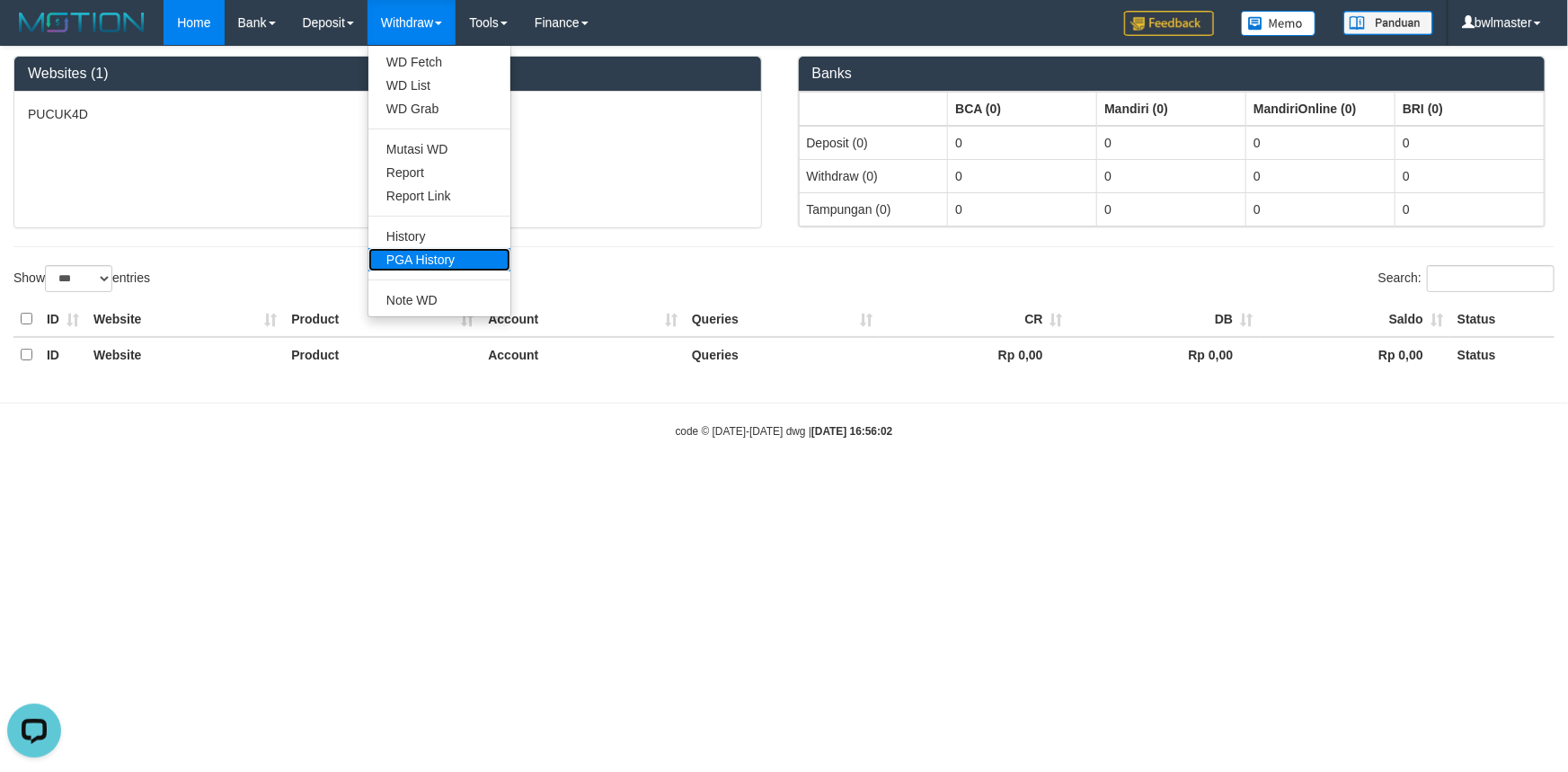 click on "PGA History" at bounding box center [439, 260] 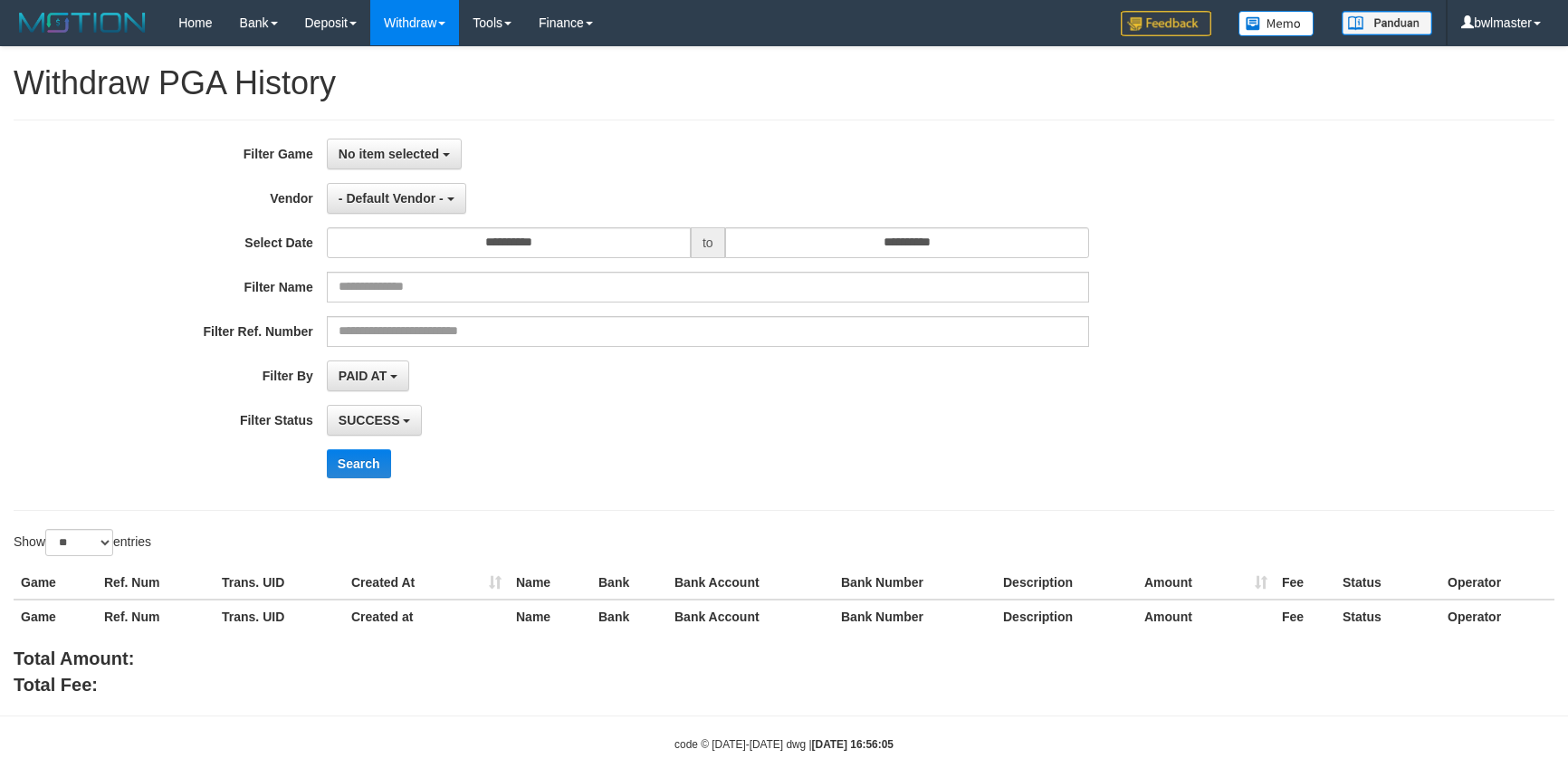 select 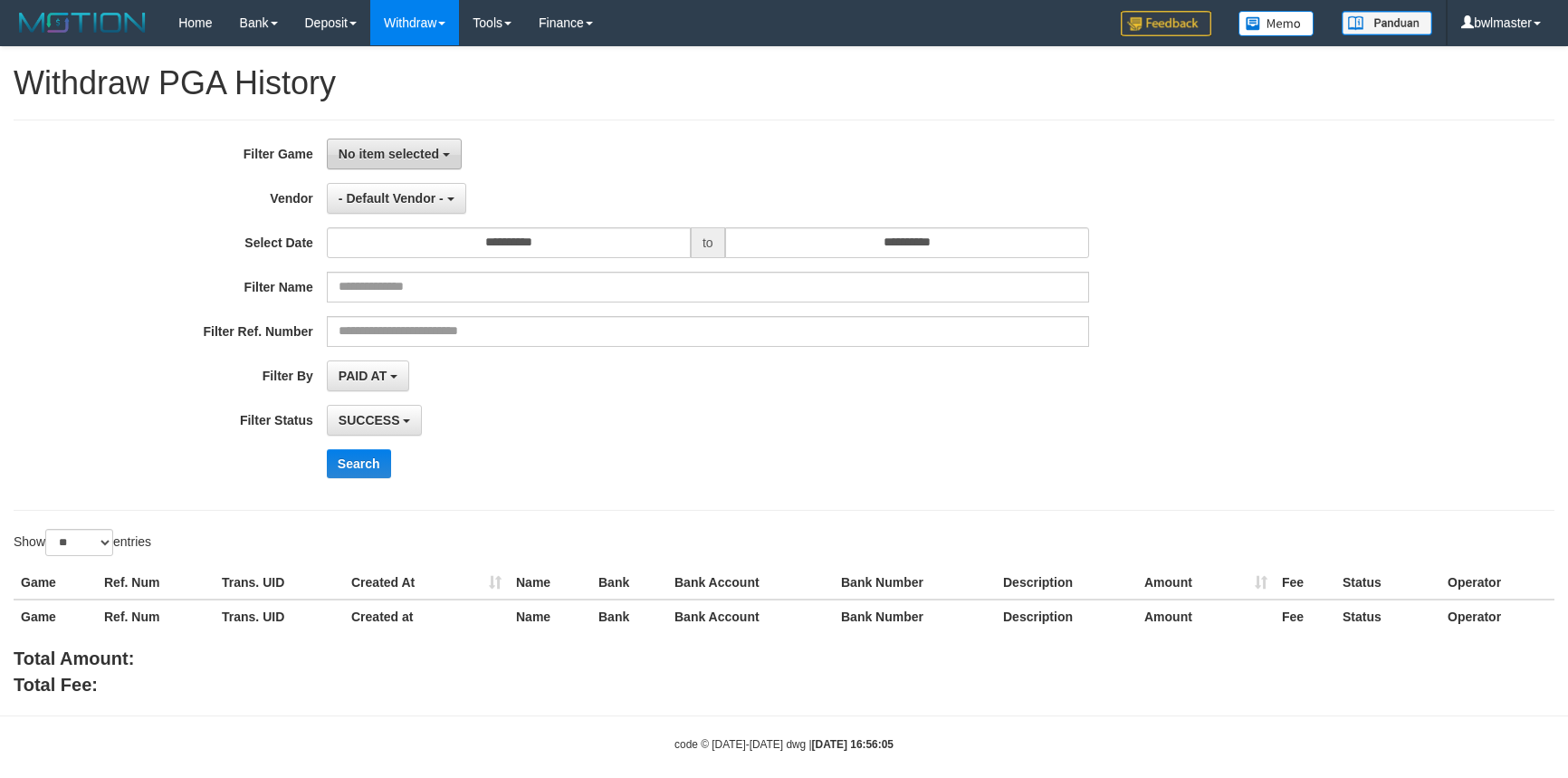 scroll, scrollTop: 0, scrollLeft: 0, axis: both 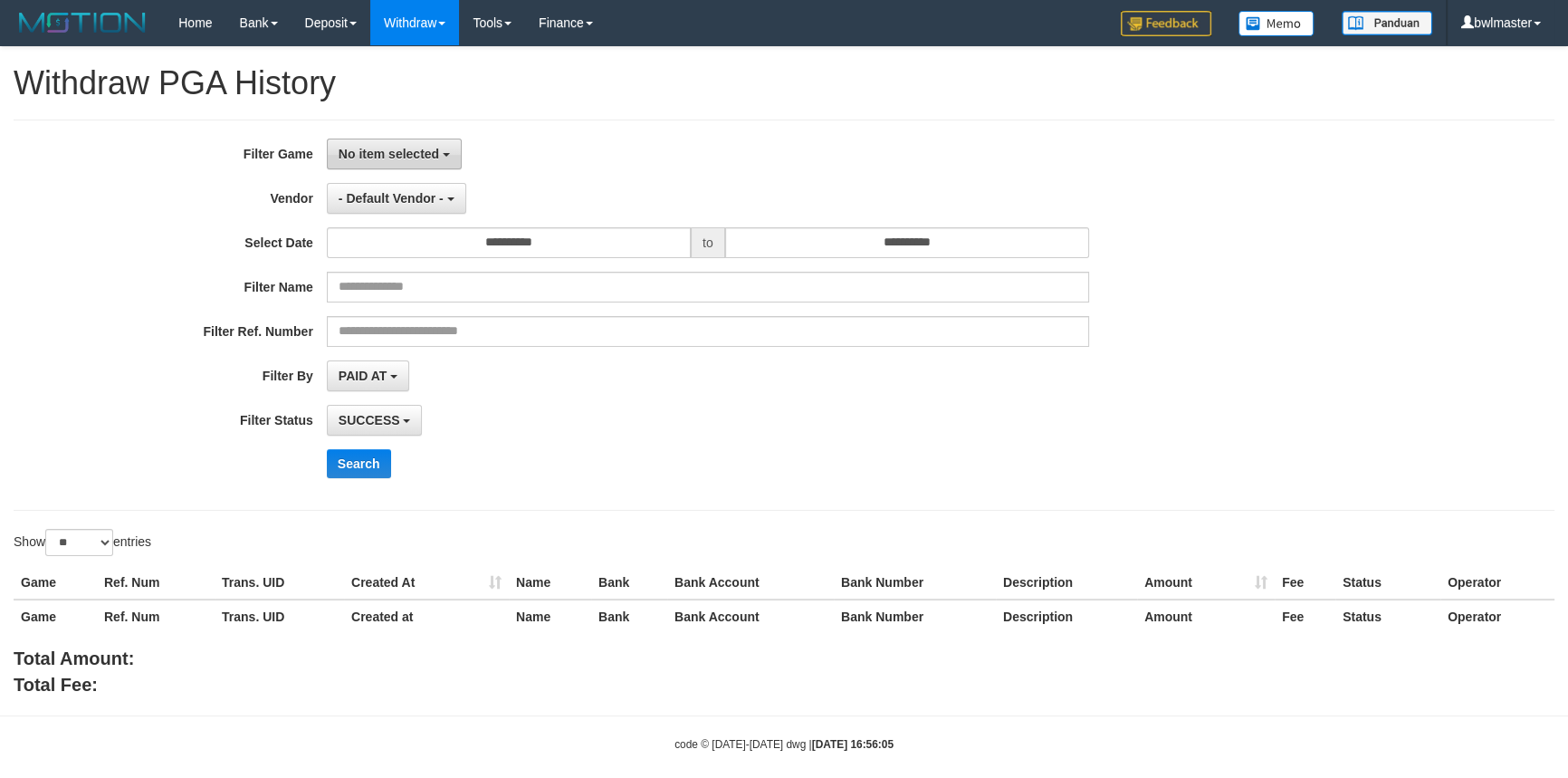 click on "No item selected" at bounding box center (388, 154) 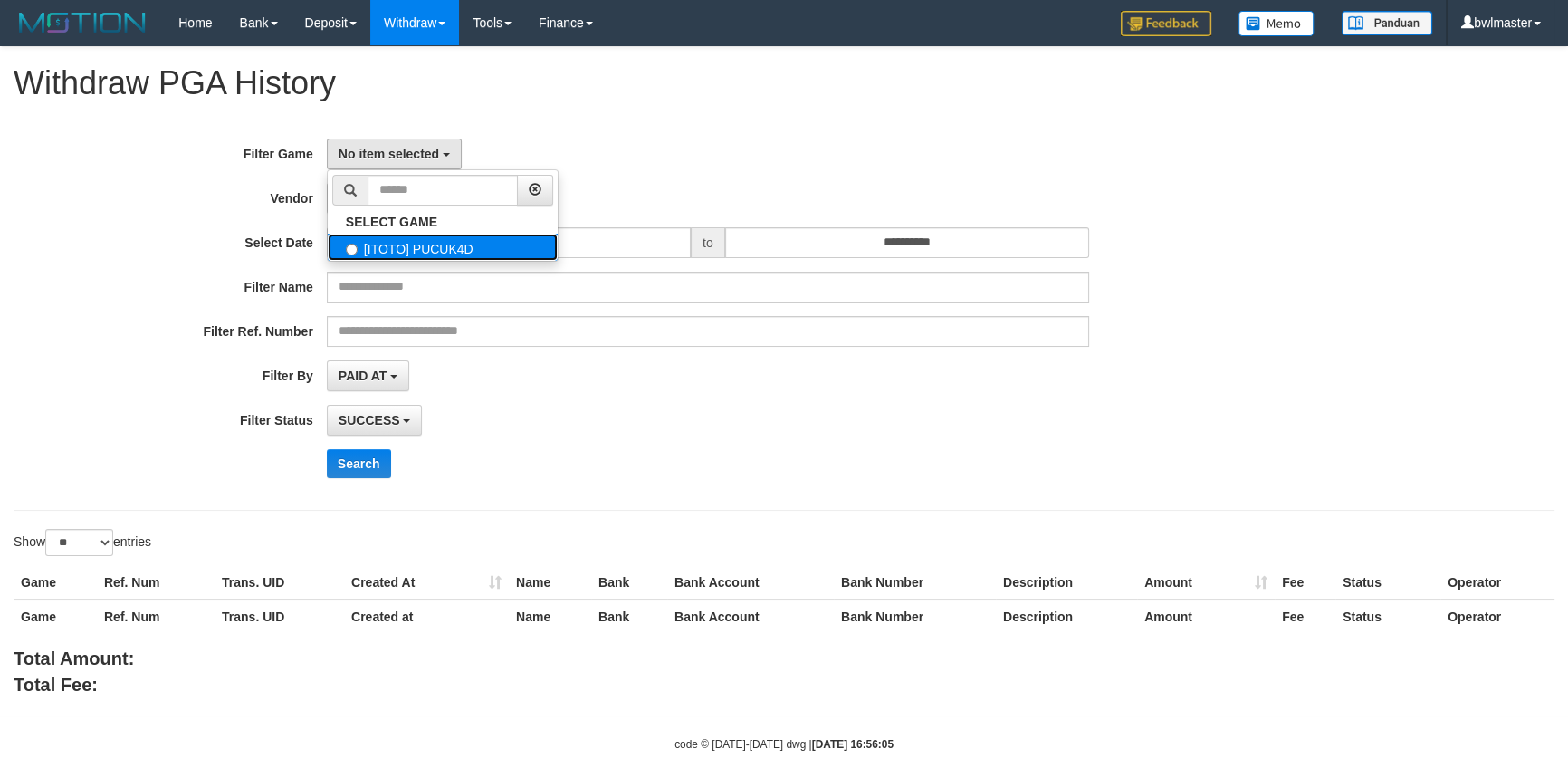 click on "[ITOTO] PUCUK4D" at bounding box center [443, 247] 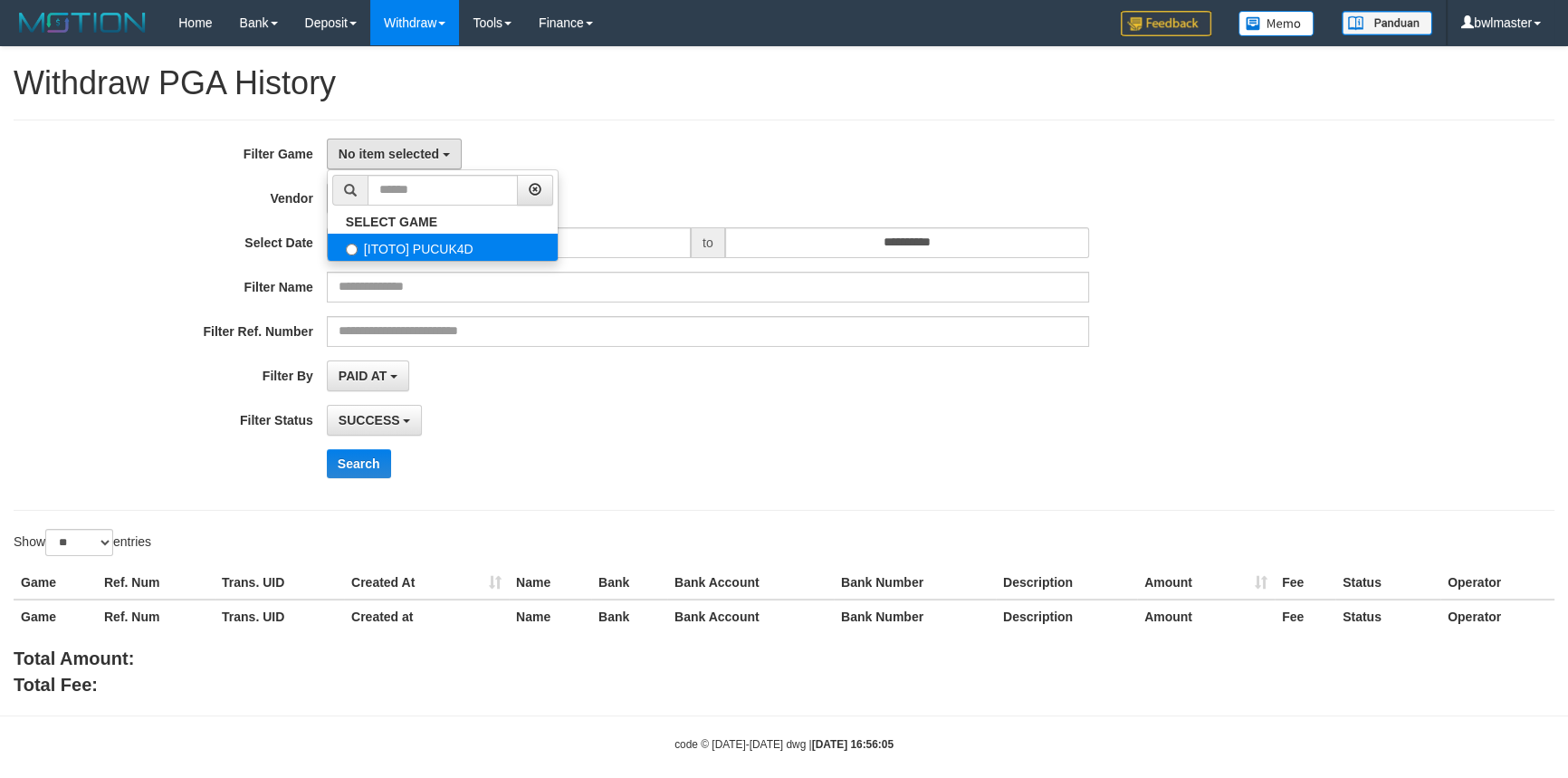 select on "****" 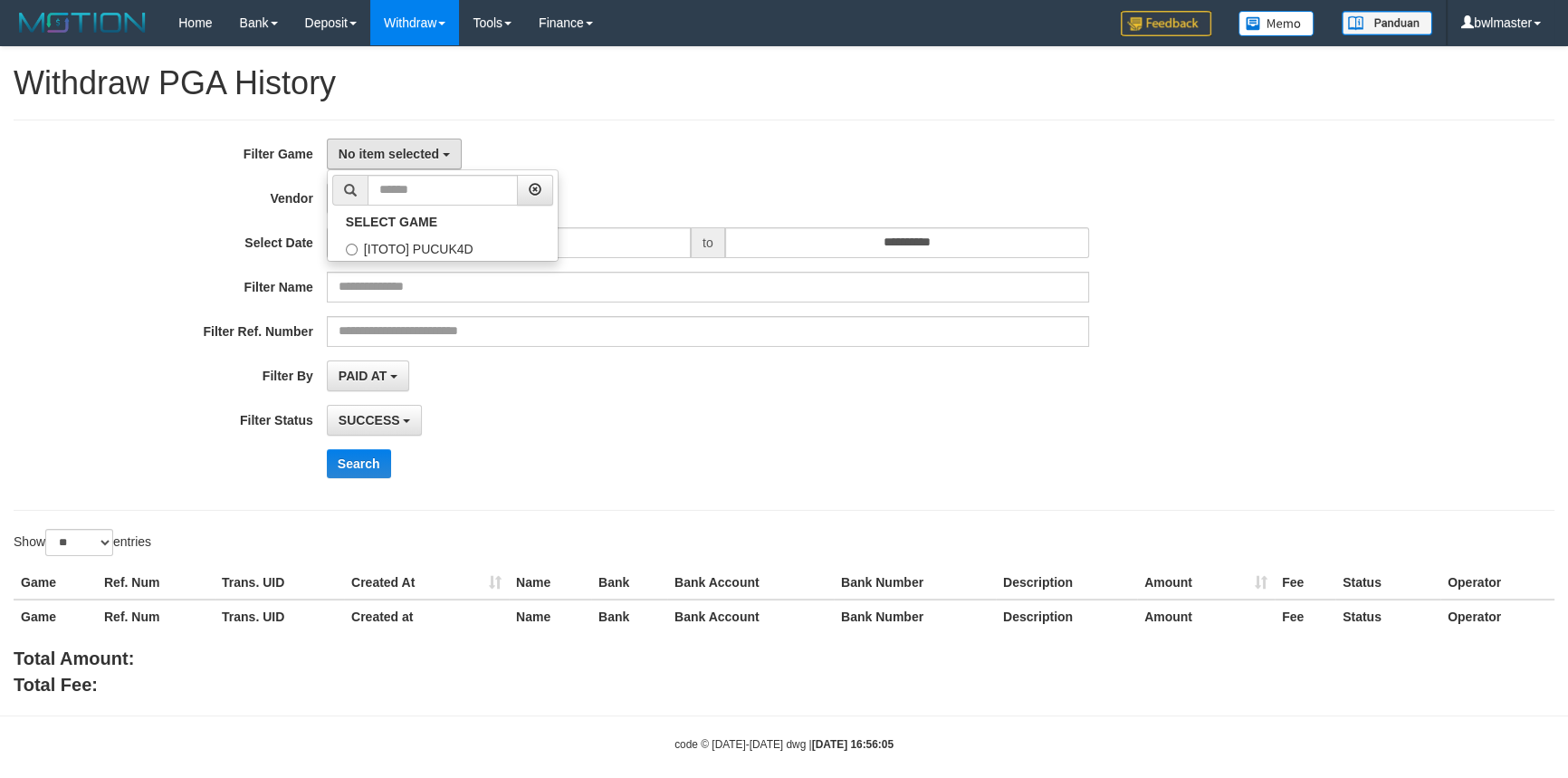 scroll, scrollTop: 16, scrollLeft: 0, axis: vertical 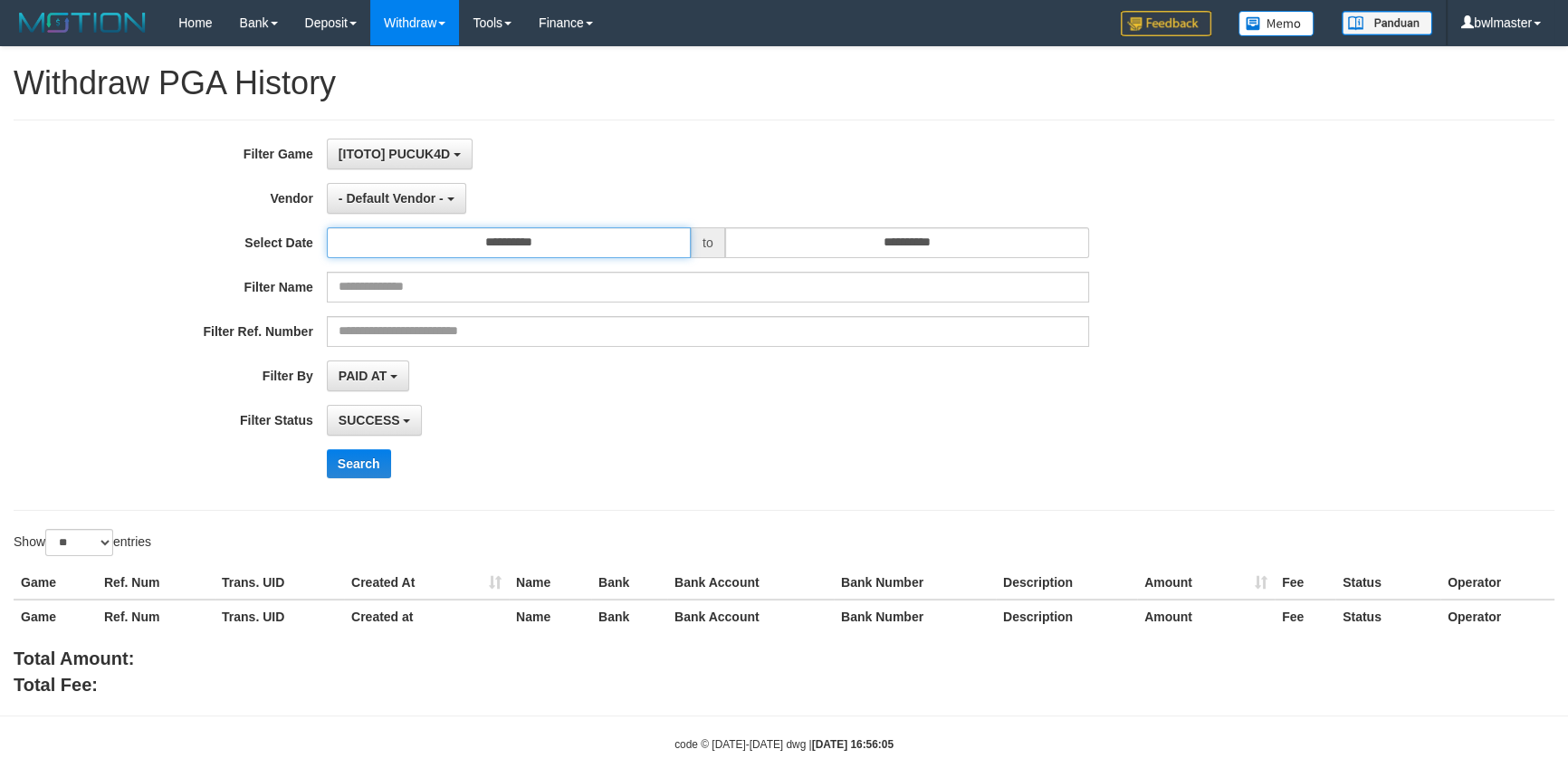 click on "**********" at bounding box center [509, 243] 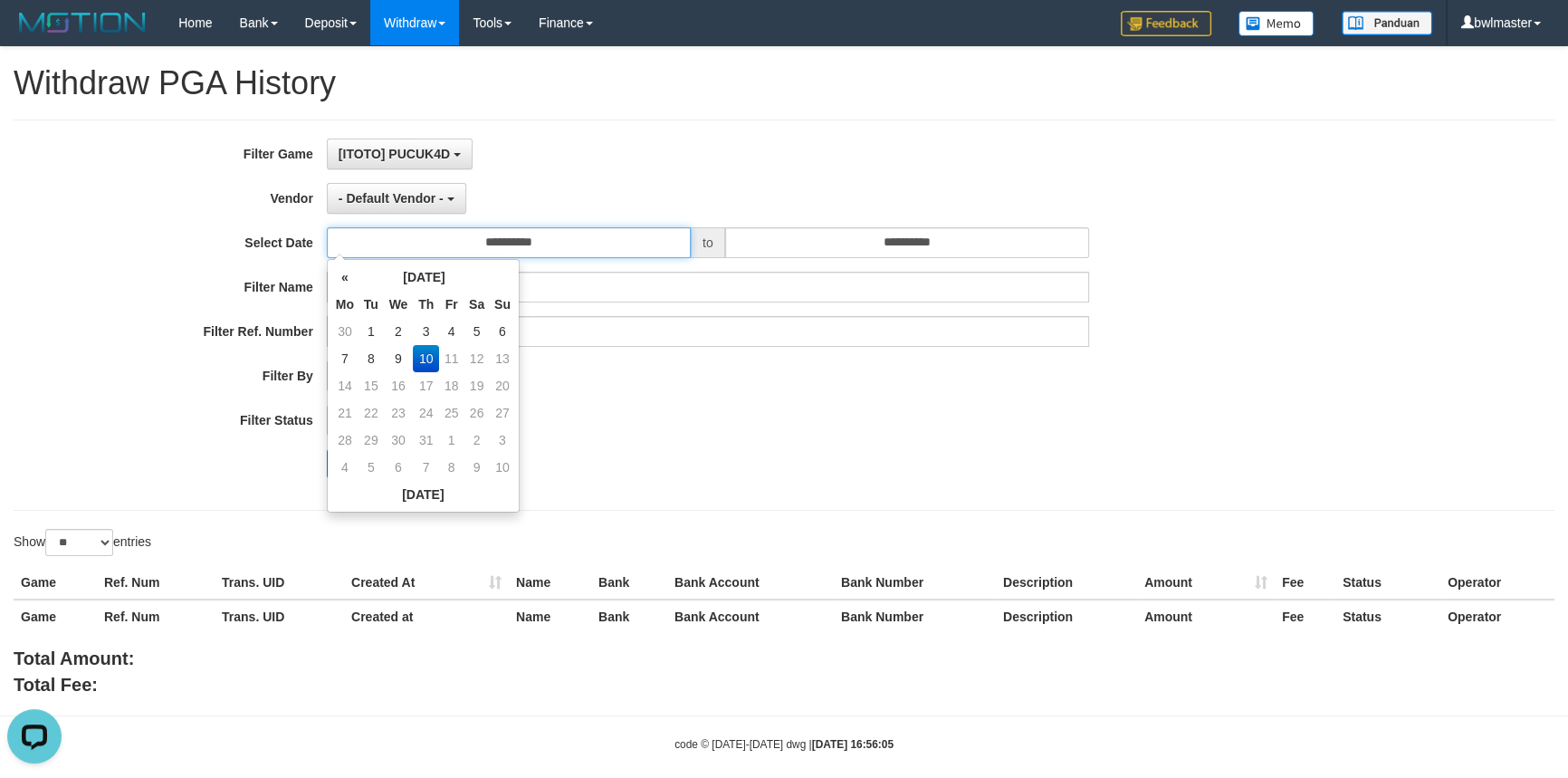 scroll, scrollTop: 0, scrollLeft: 0, axis: both 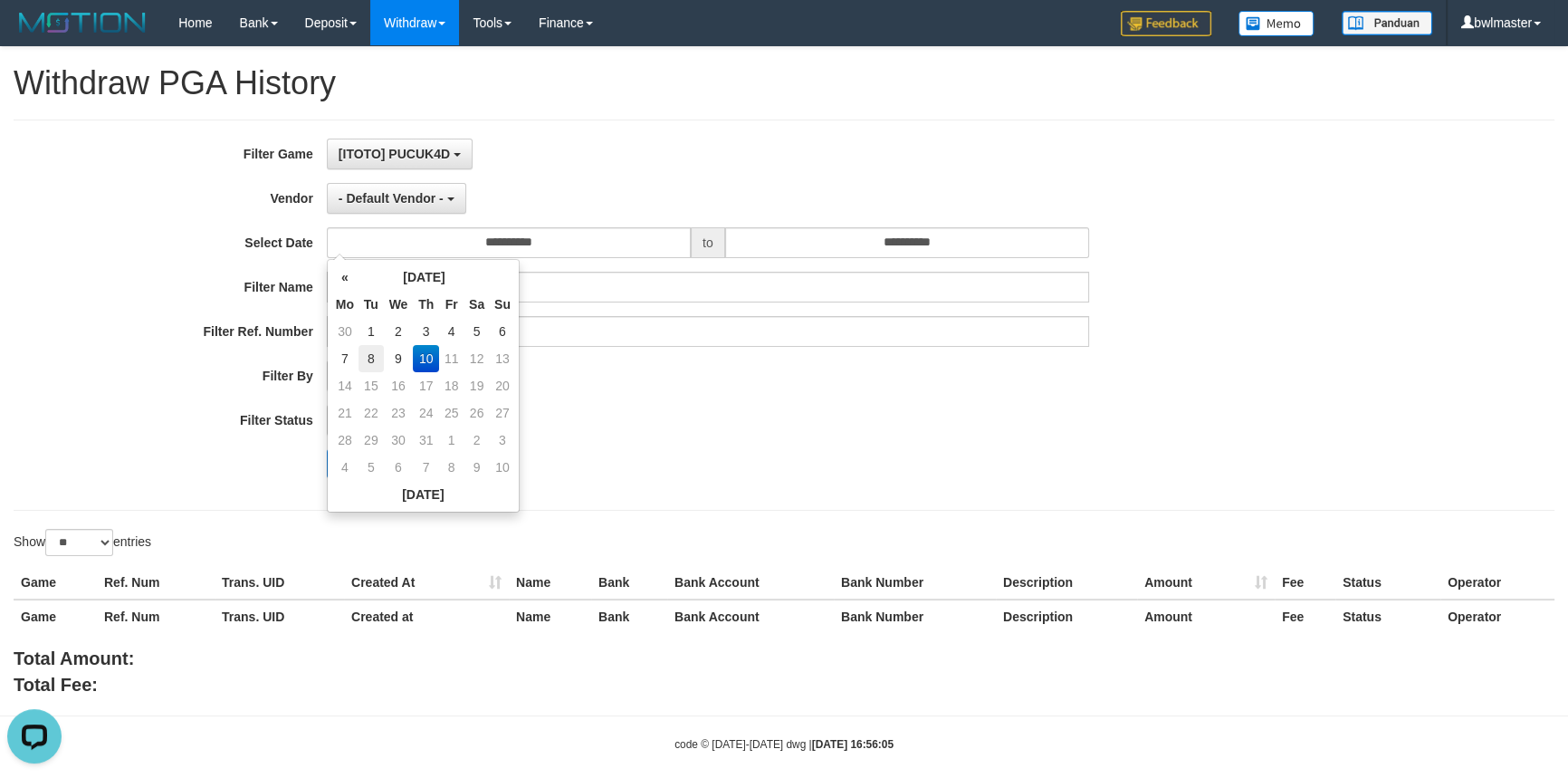 click on "8" at bounding box center (371, 359) 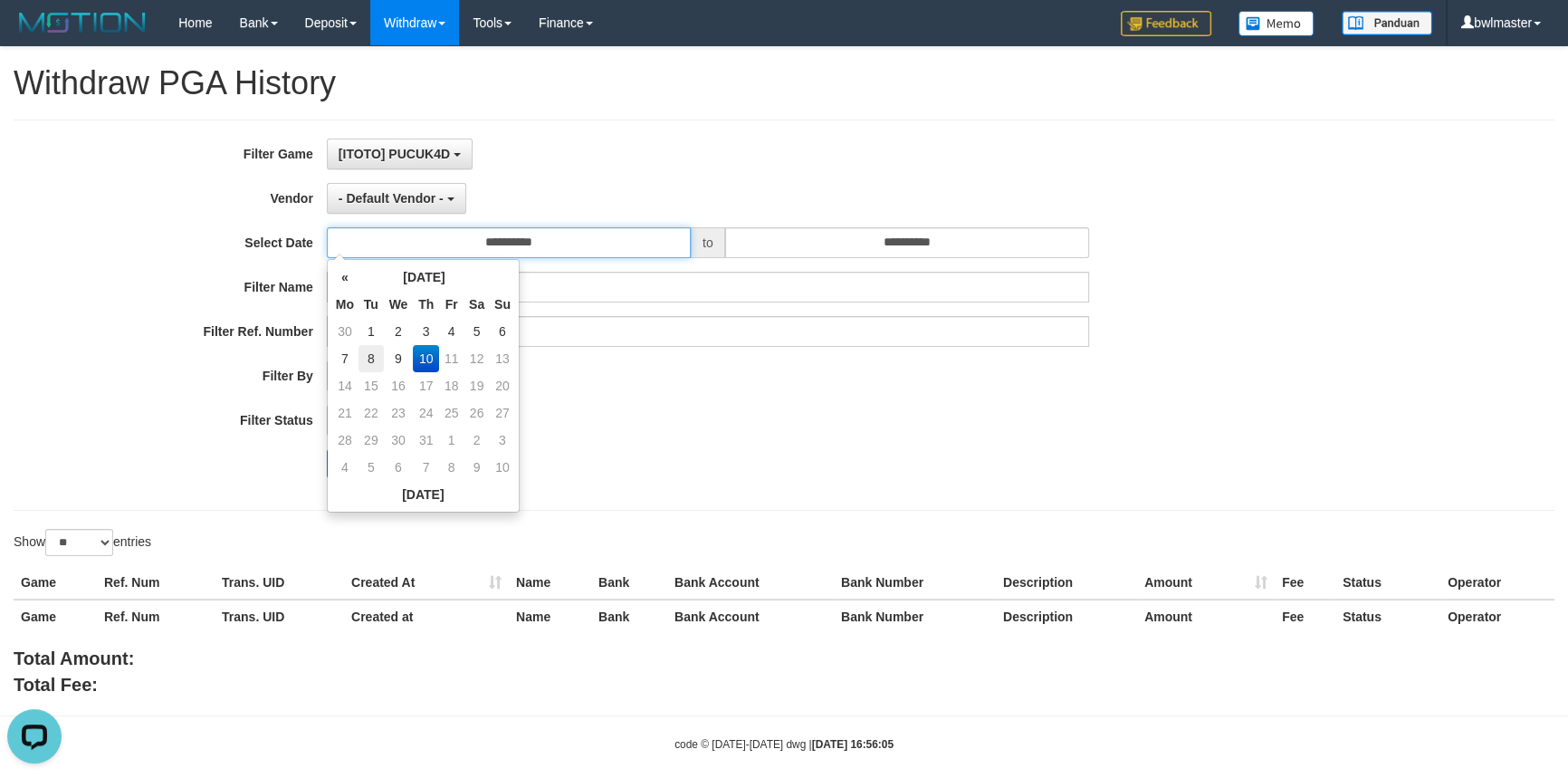 type on "**********" 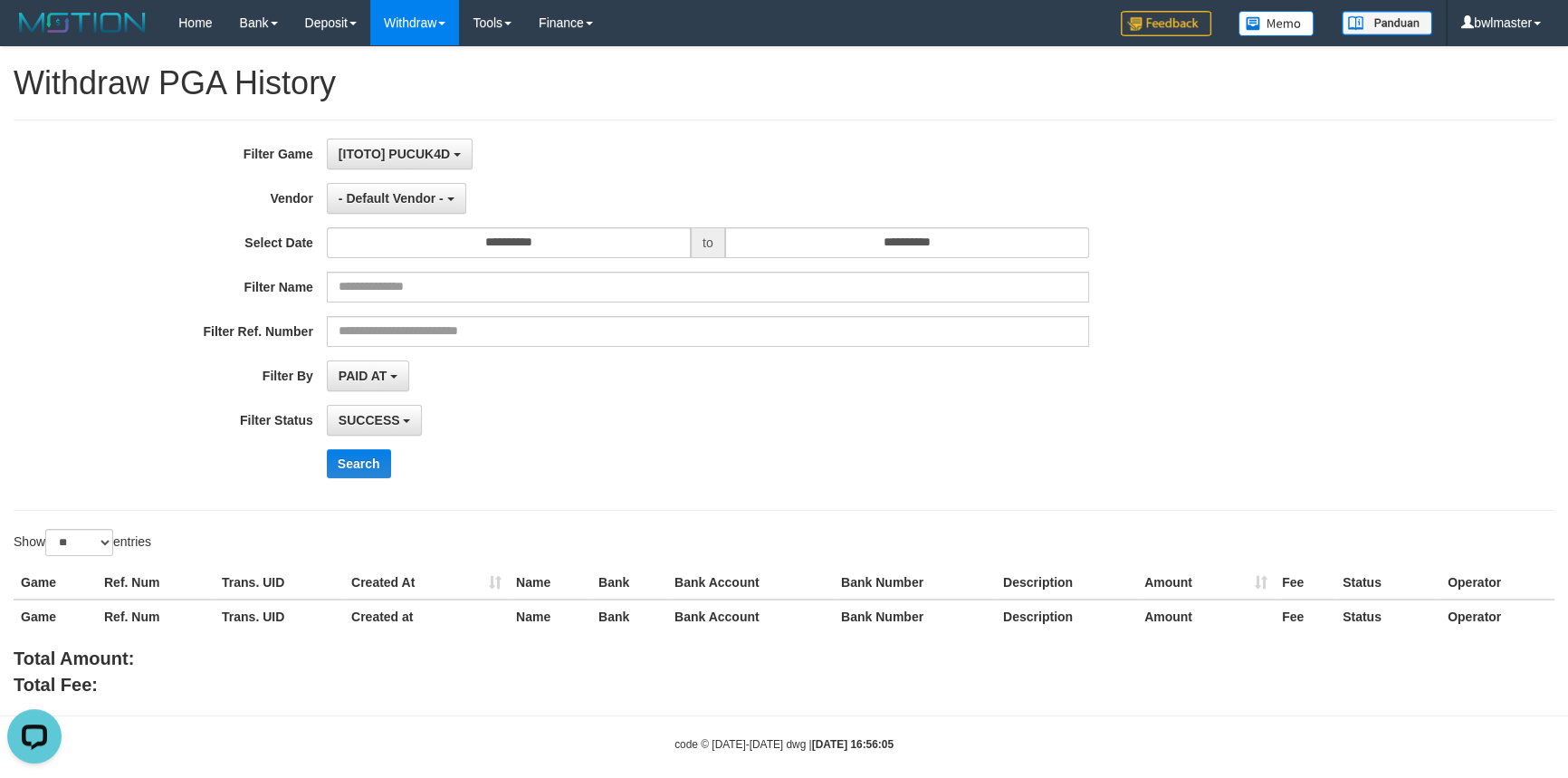 click on "SUCCESS
SUCCESS
ON PROCESS
FAILED" at bounding box center [708, 420] 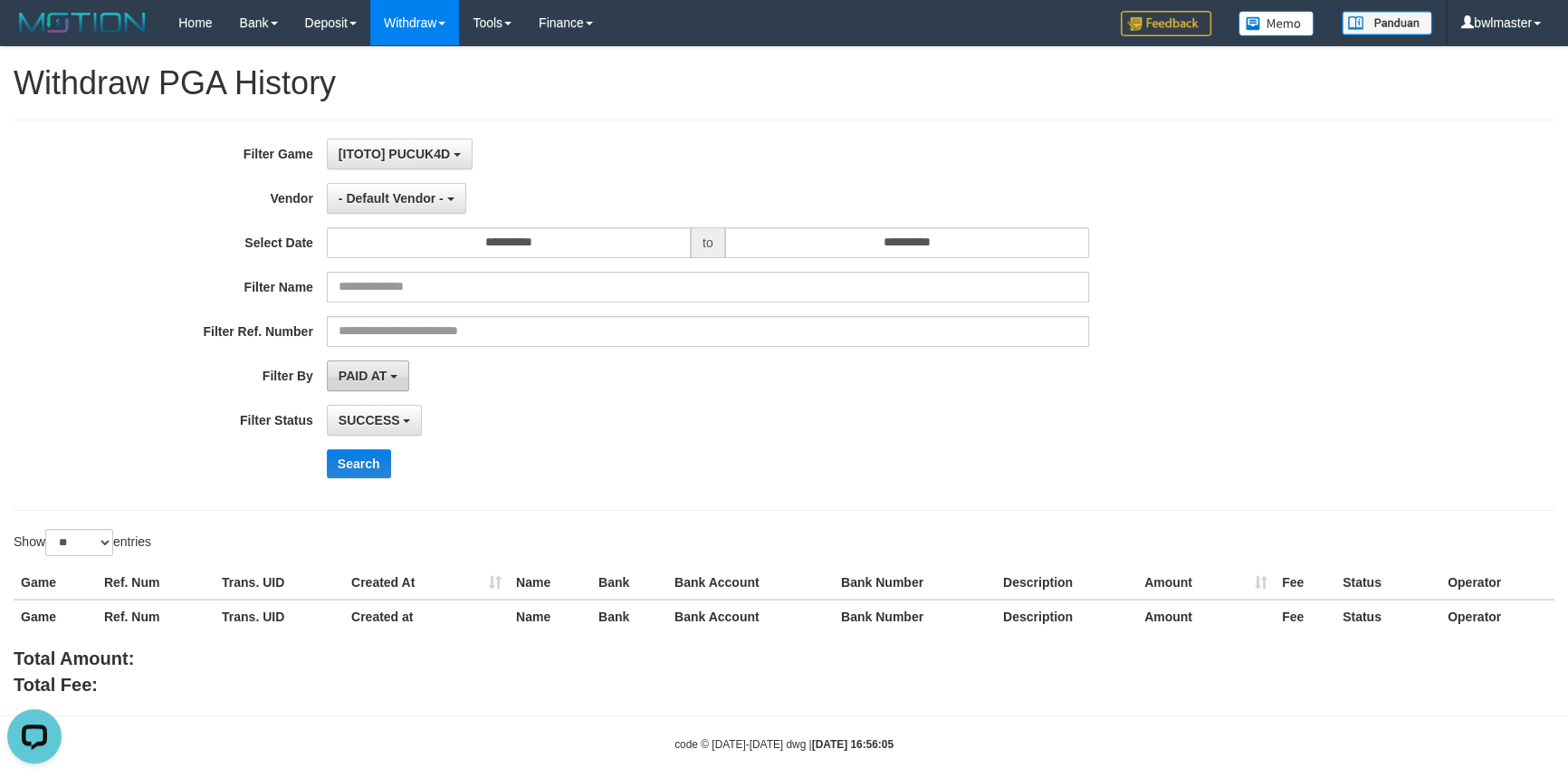 click on "PAID AT" at bounding box center (368, 376) 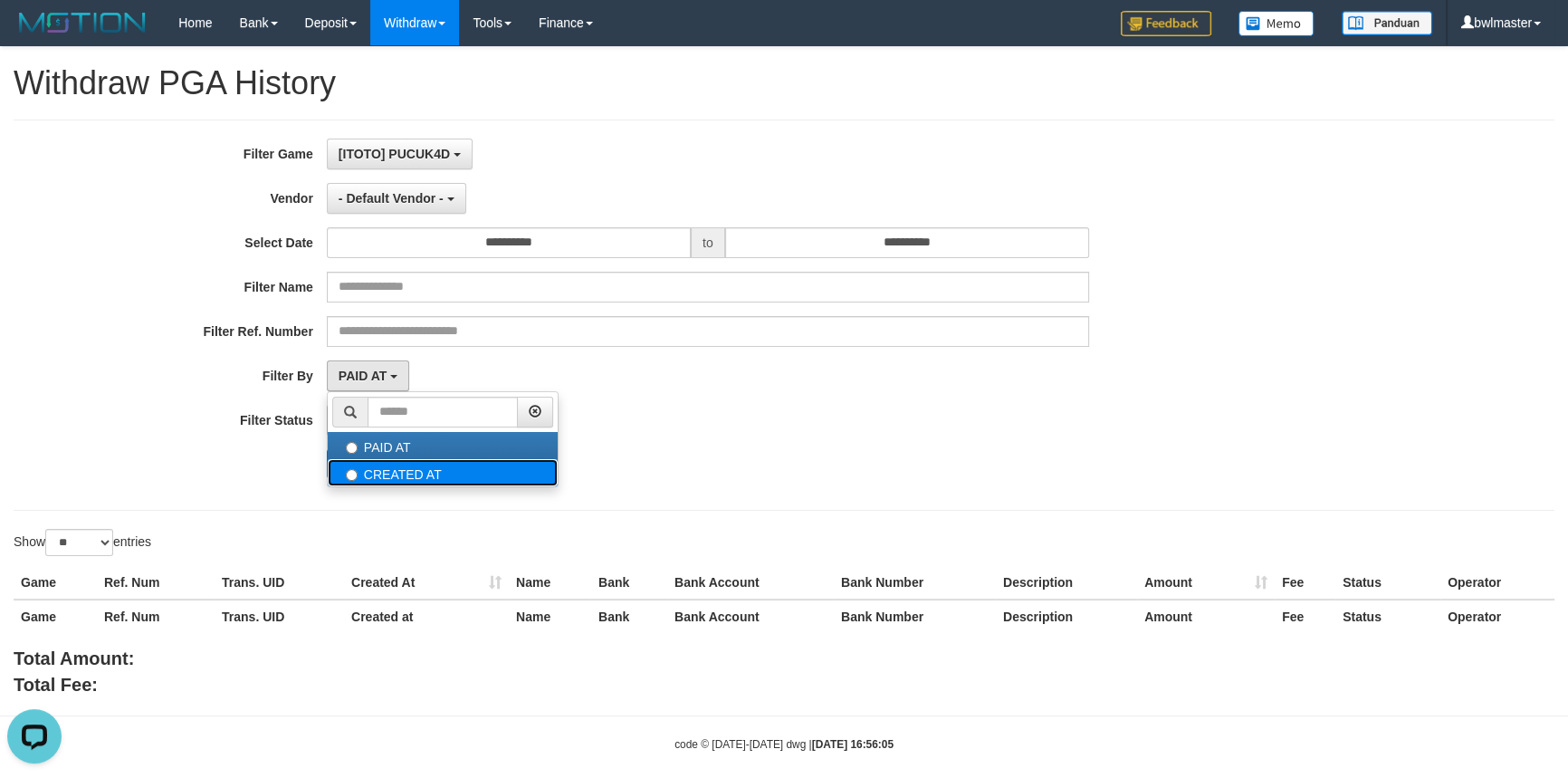 click on "CREATED AT" at bounding box center [443, 473] 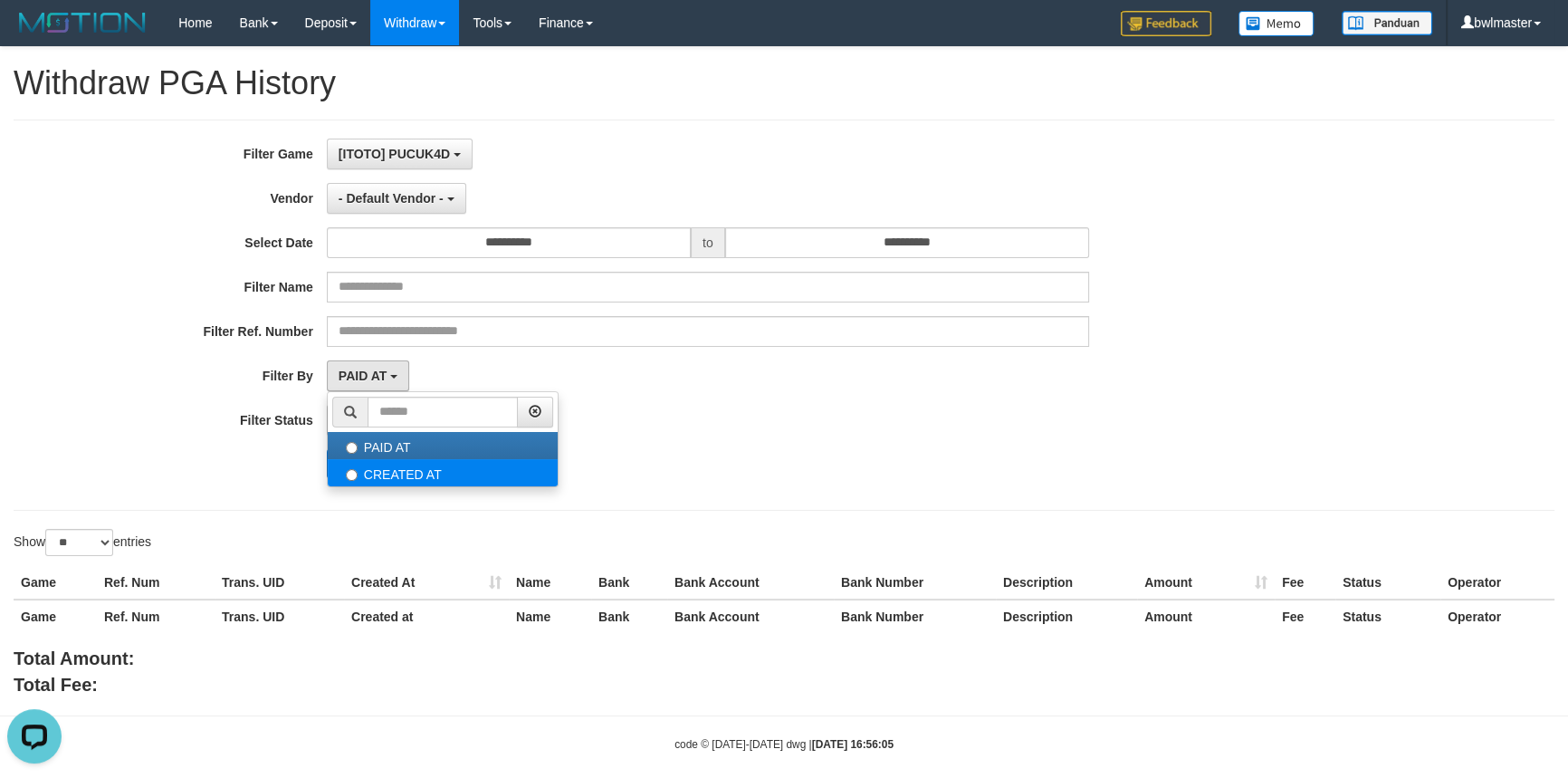 select on "*" 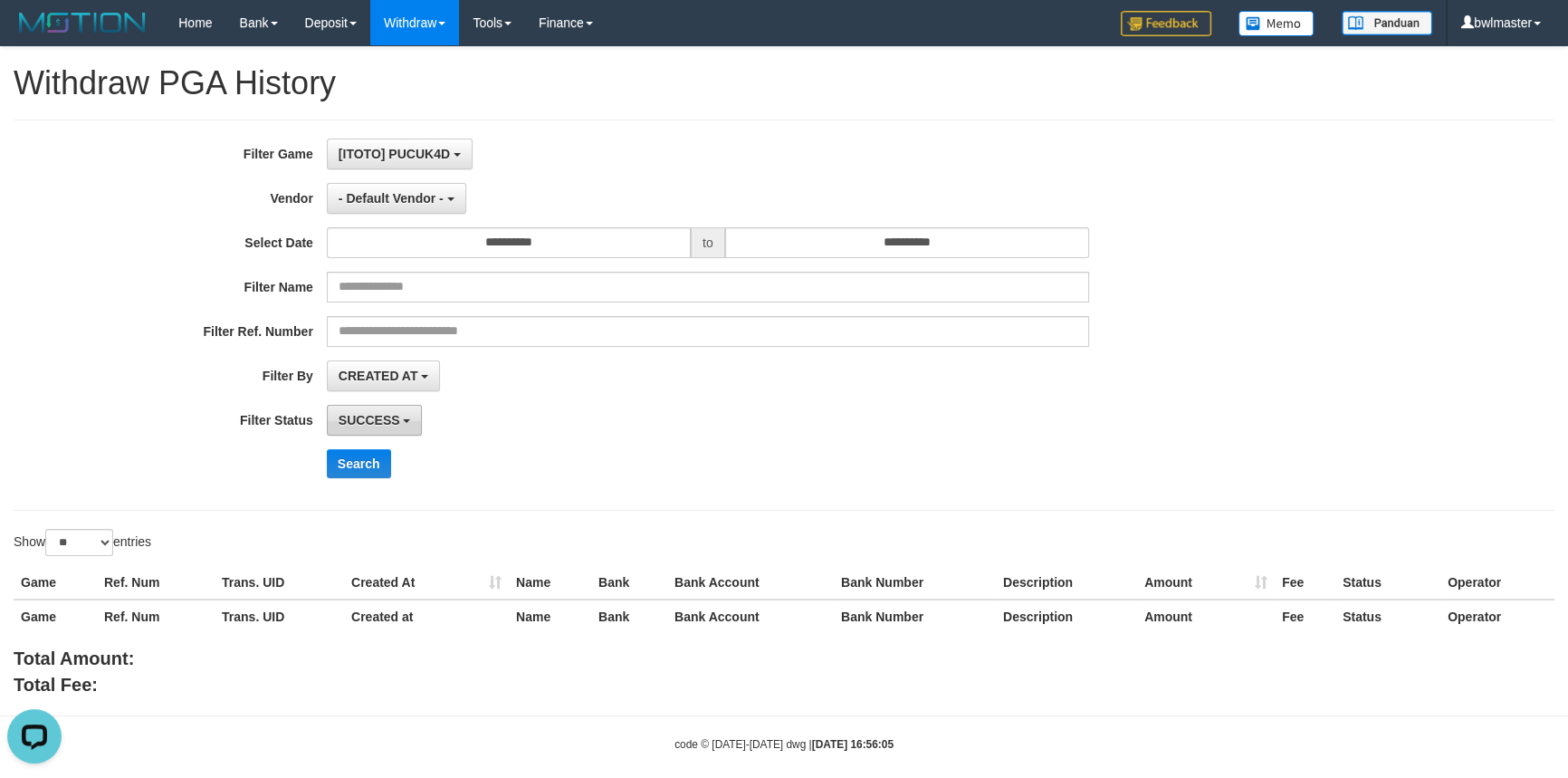 click on "SUCCESS" at bounding box center [369, 420] 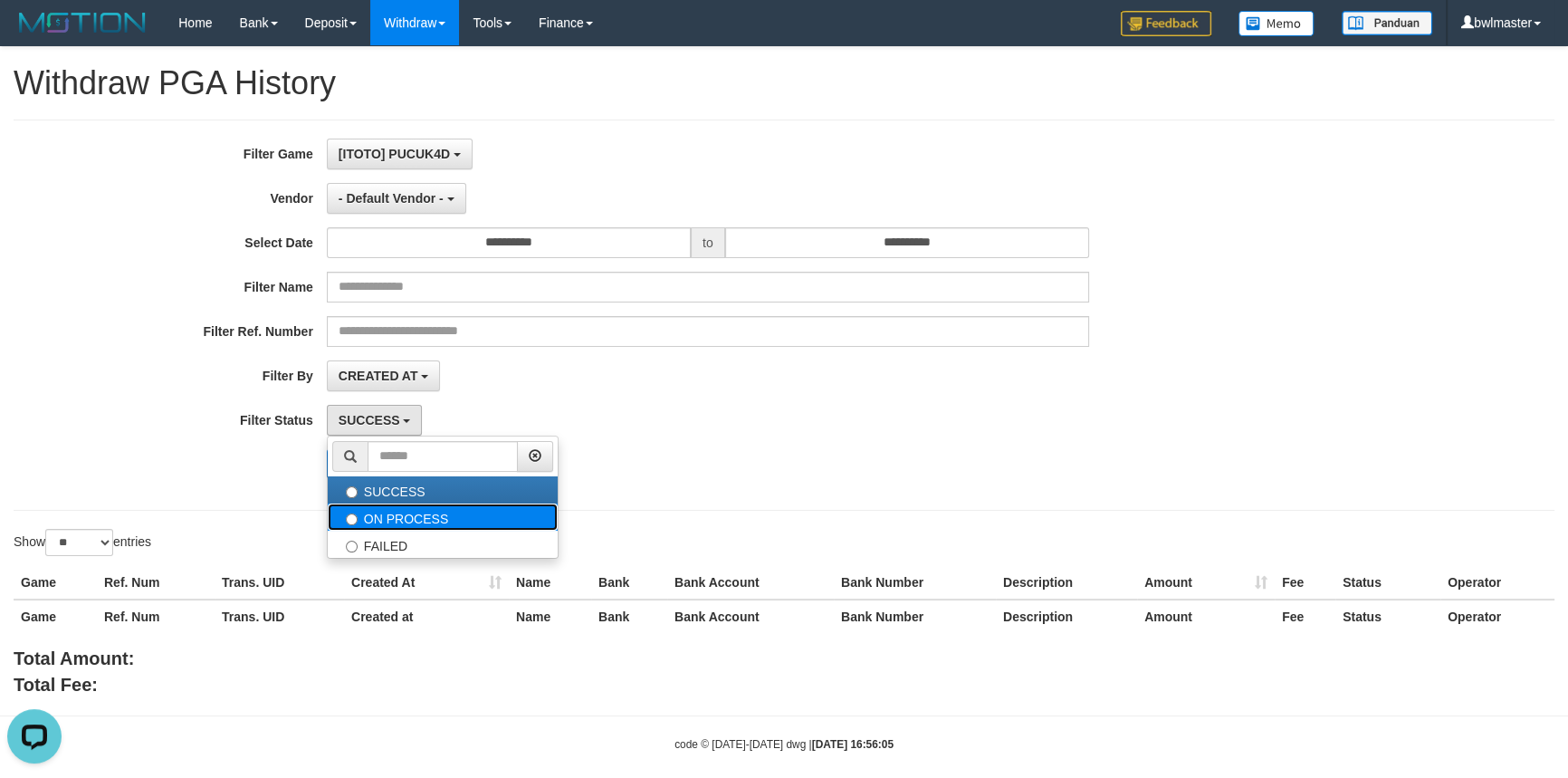 click on "ON PROCESS" at bounding box center (443, 517) 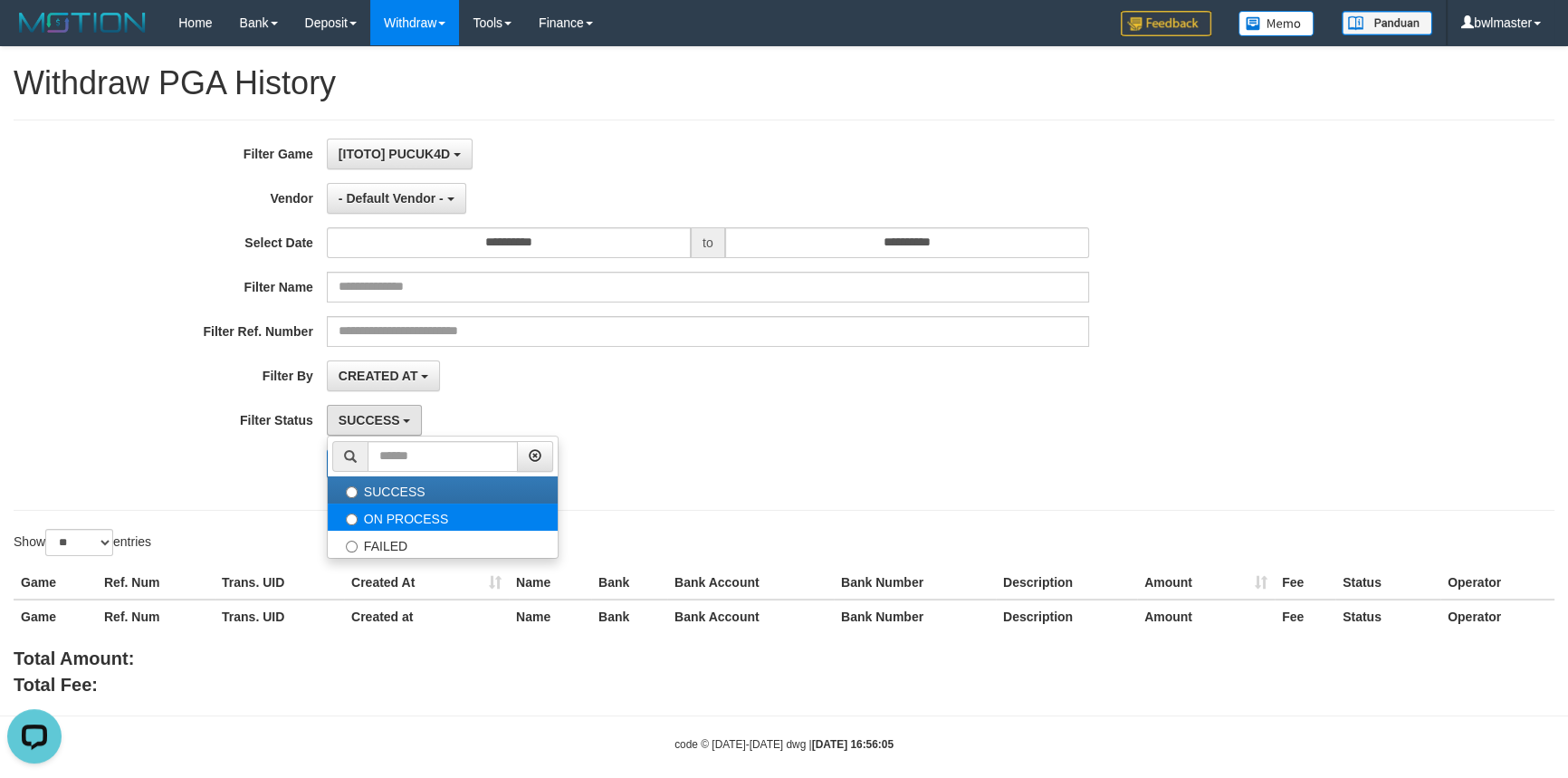 select on "*" 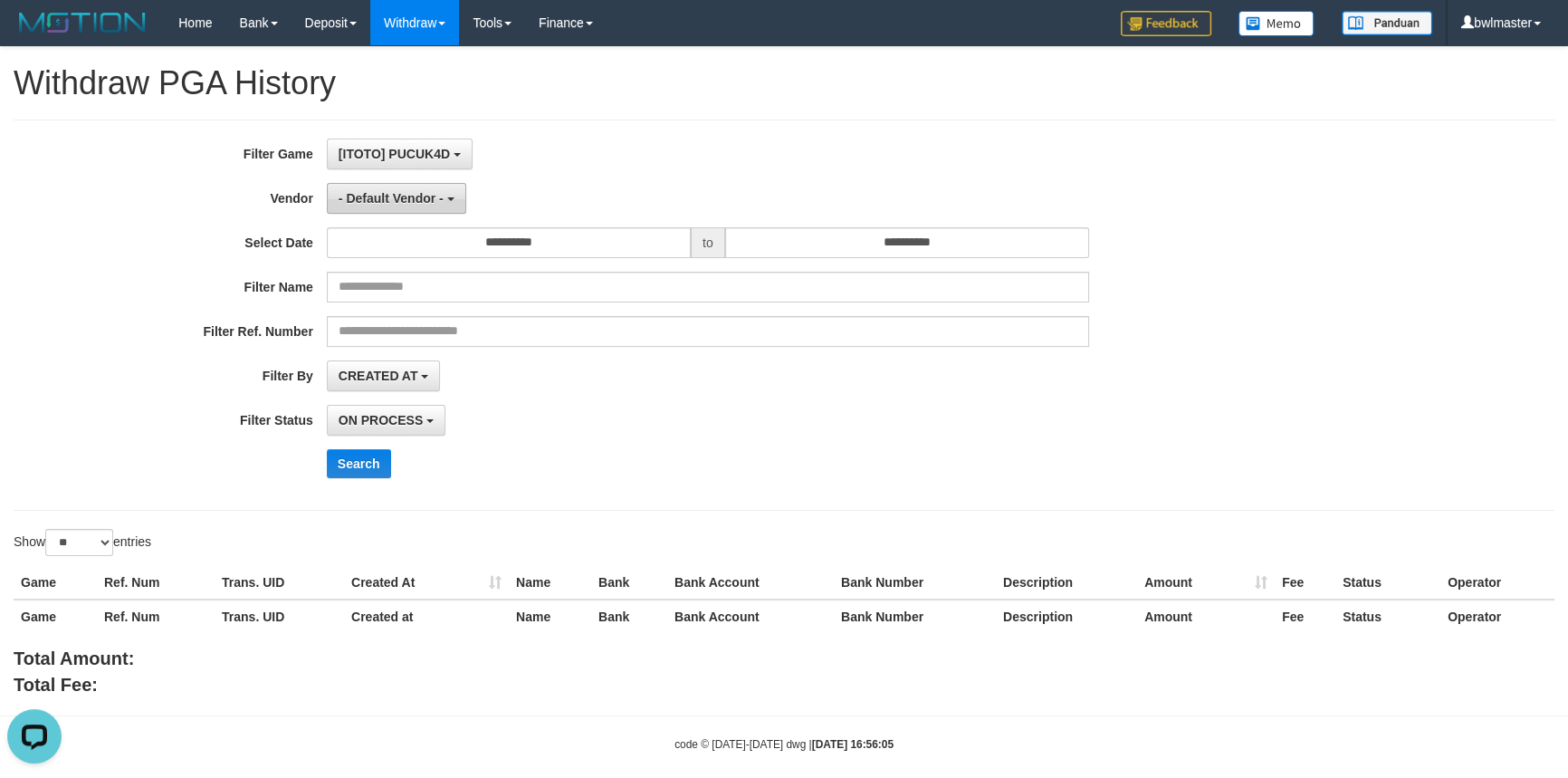 click on "- Default Vendor -" at bounding box center (397, 198) 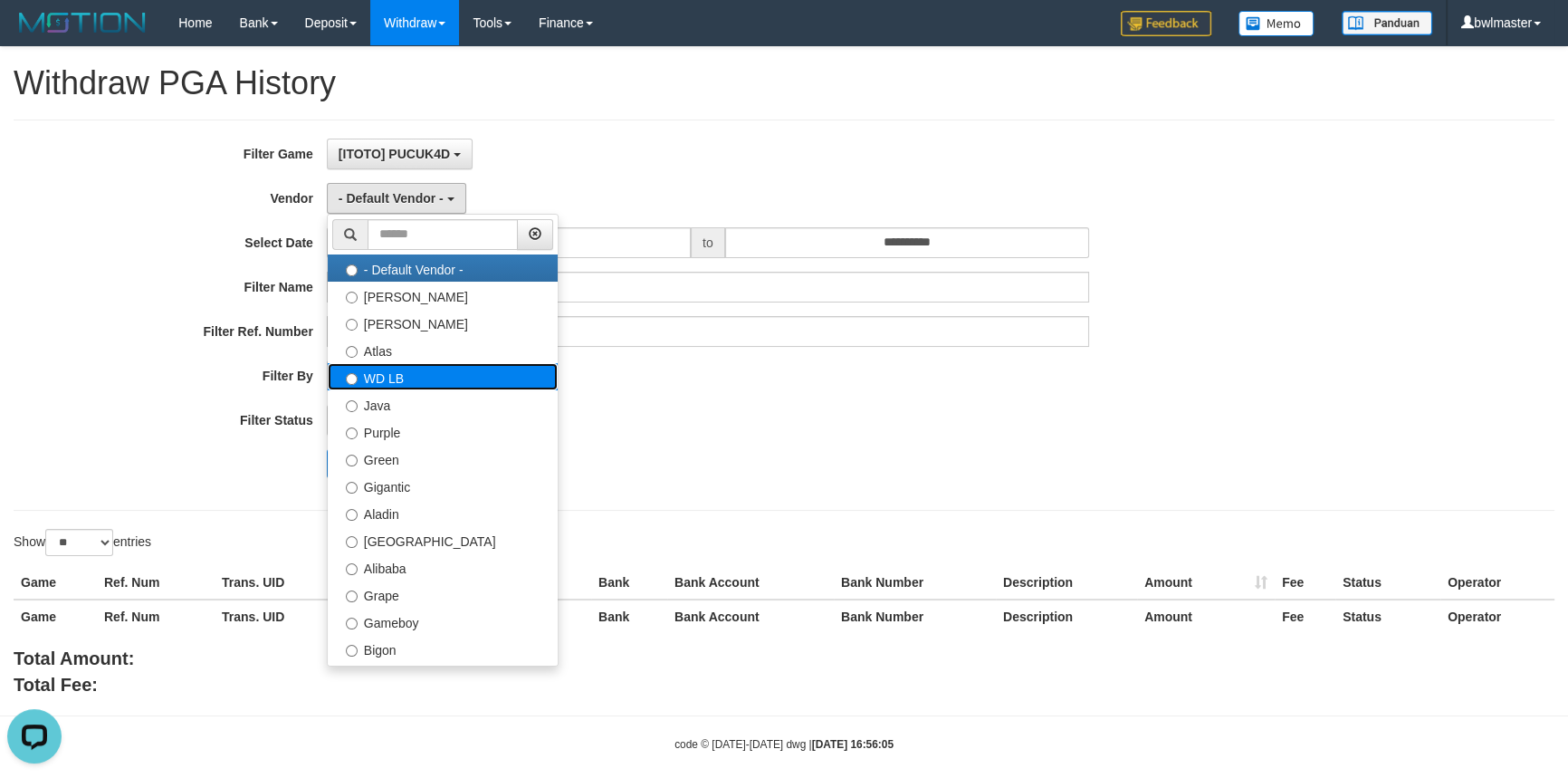 click on "WD LB" at bounding box center (443, 377) 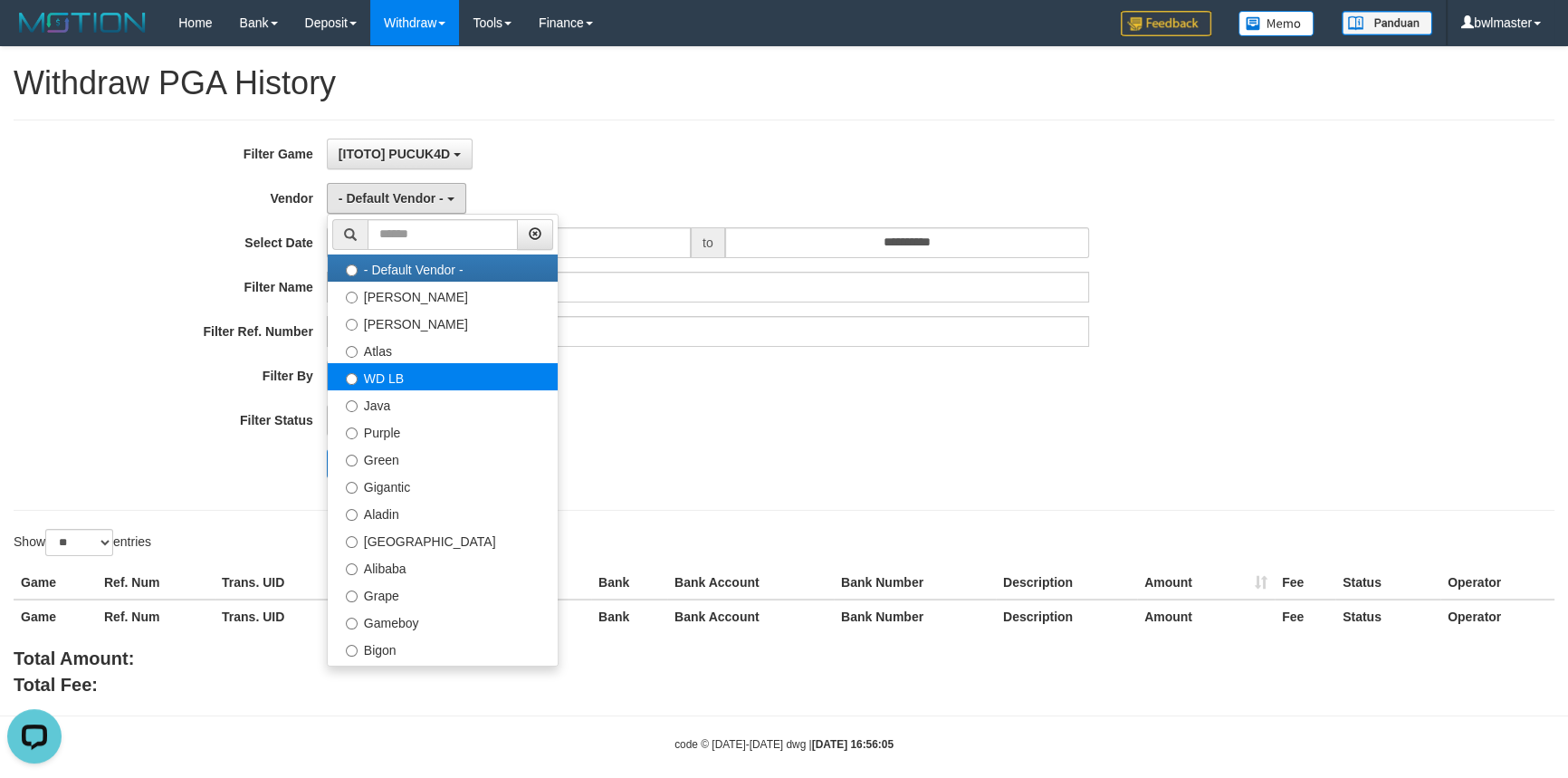 select on "**********" 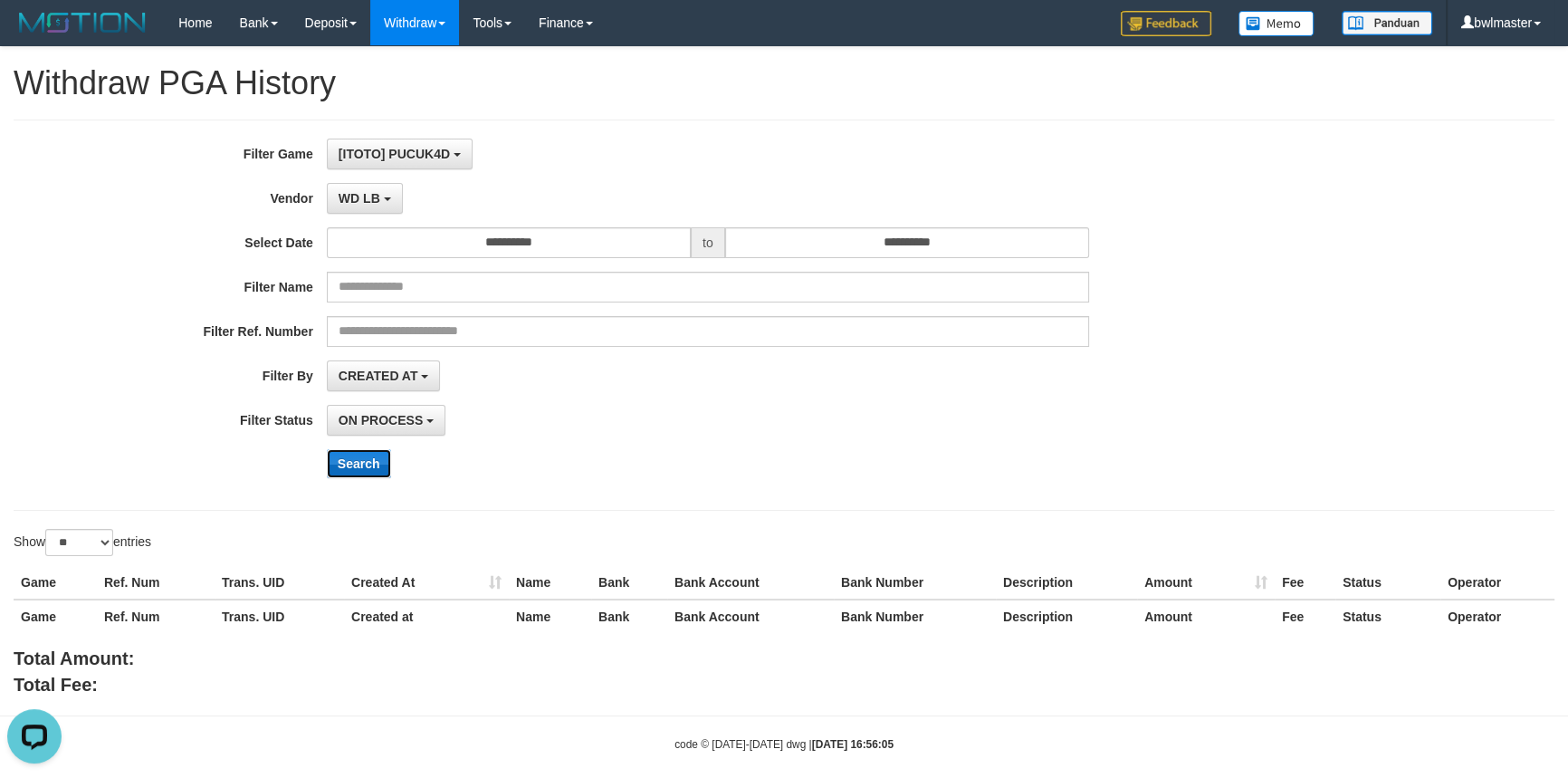 click on "Search" at bounding box center [359, 464] 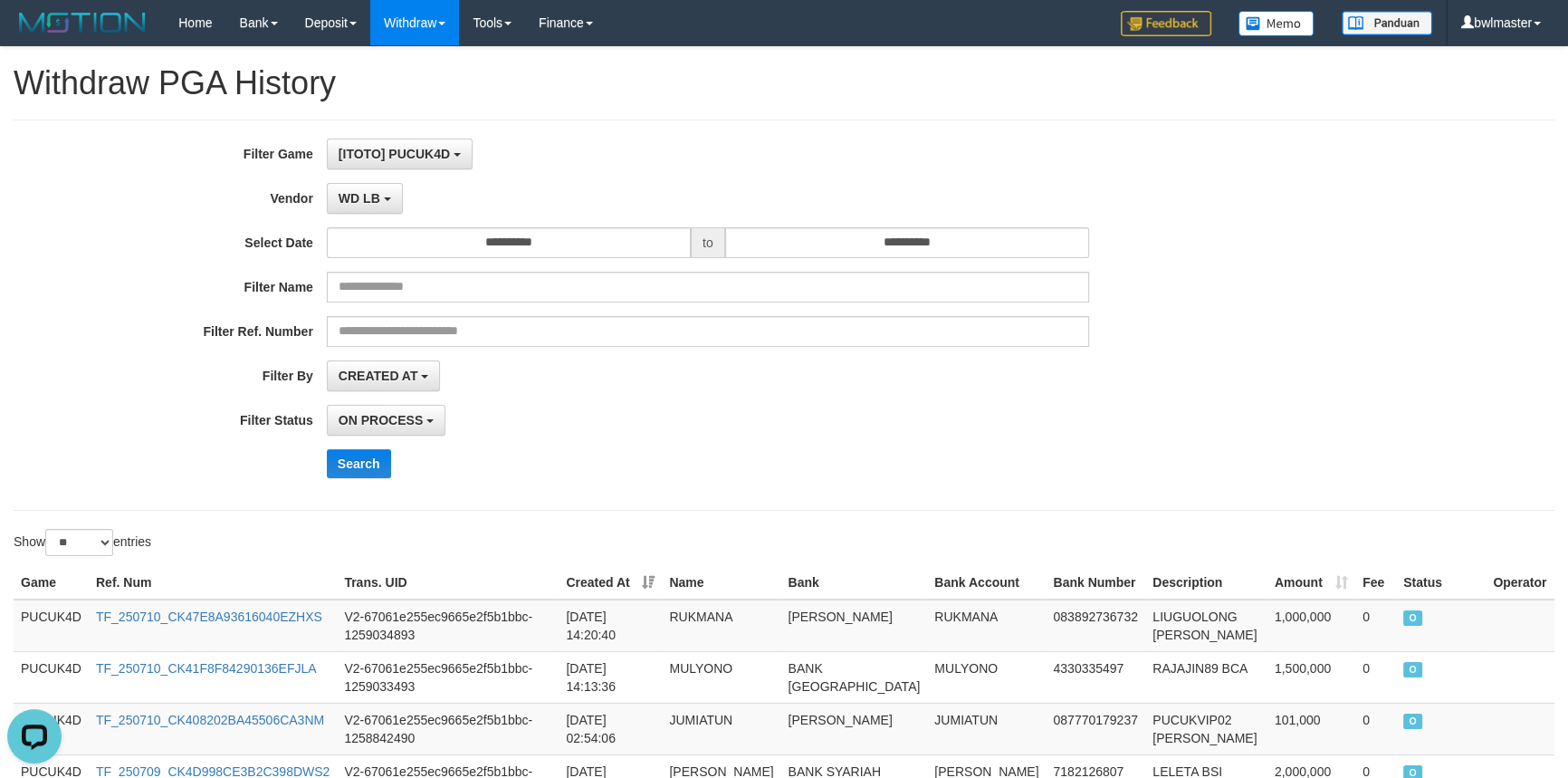click on "**********" at bounding box center [653, 420] 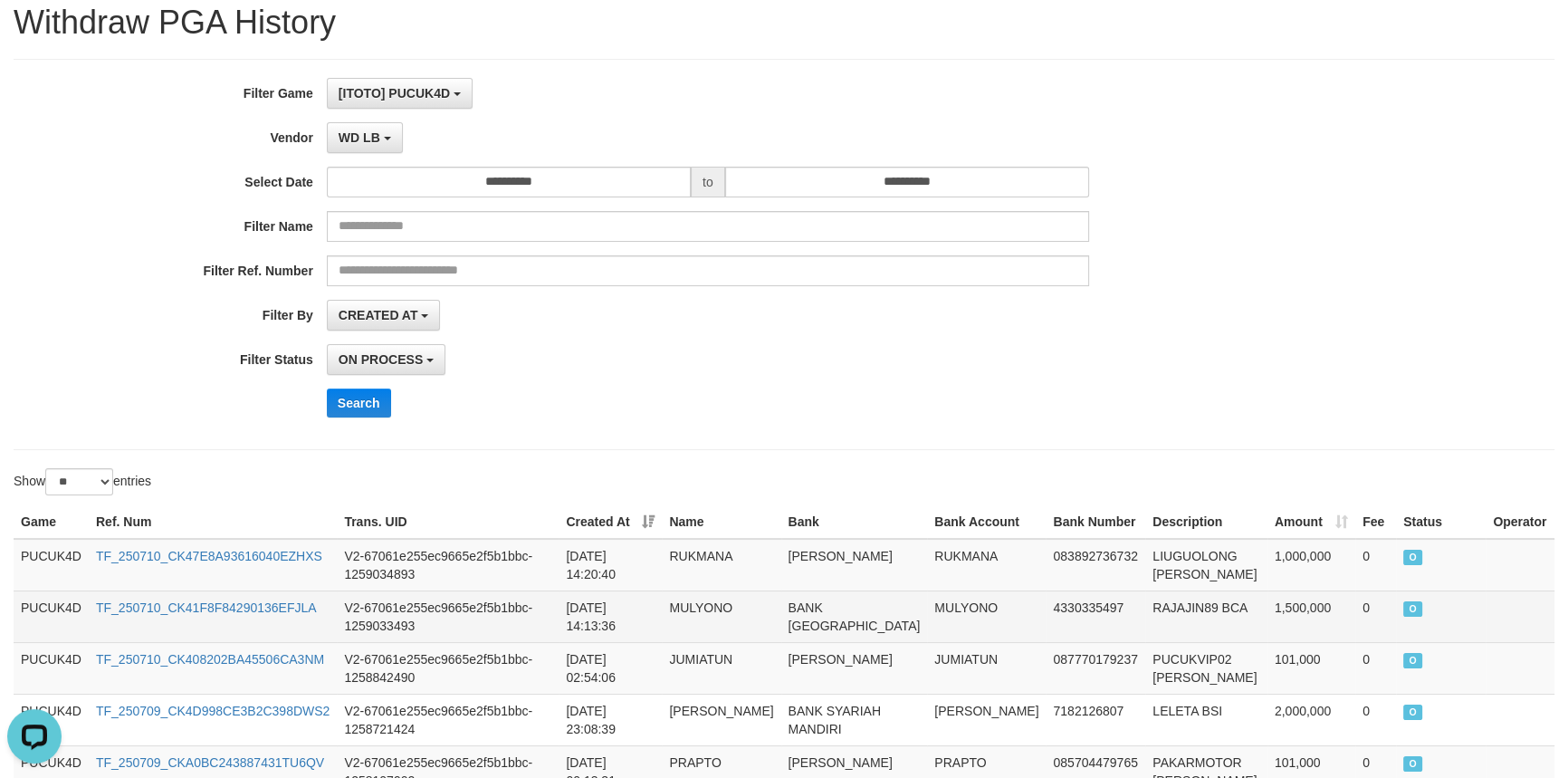 scroll, scrollTop: 164, scrollLeft: 0, axis: vertical 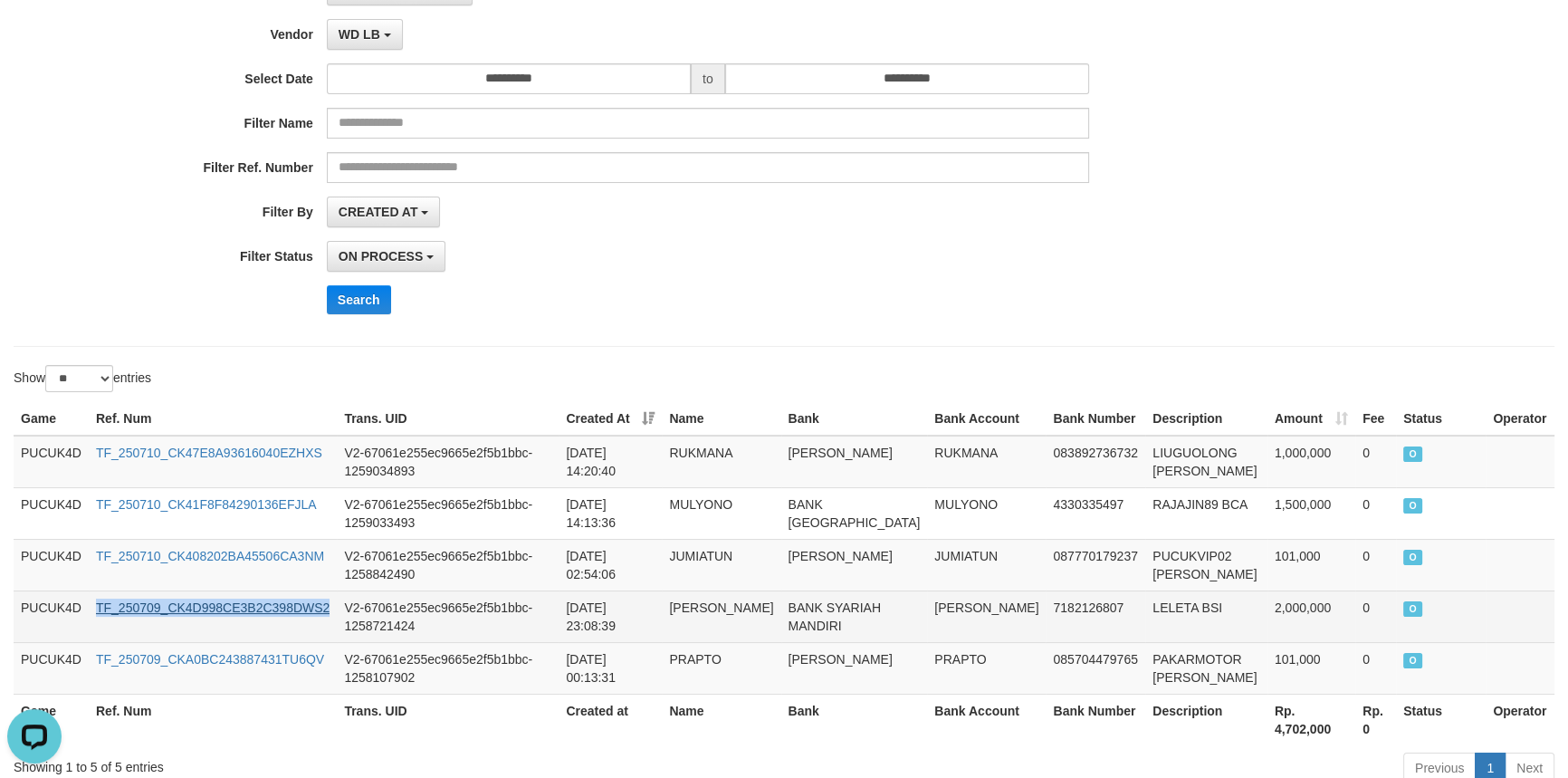drag, startPoint x: 83, startPoint y: 608, endPoint x: 326, endPoint y: 606, distance: 243.00823 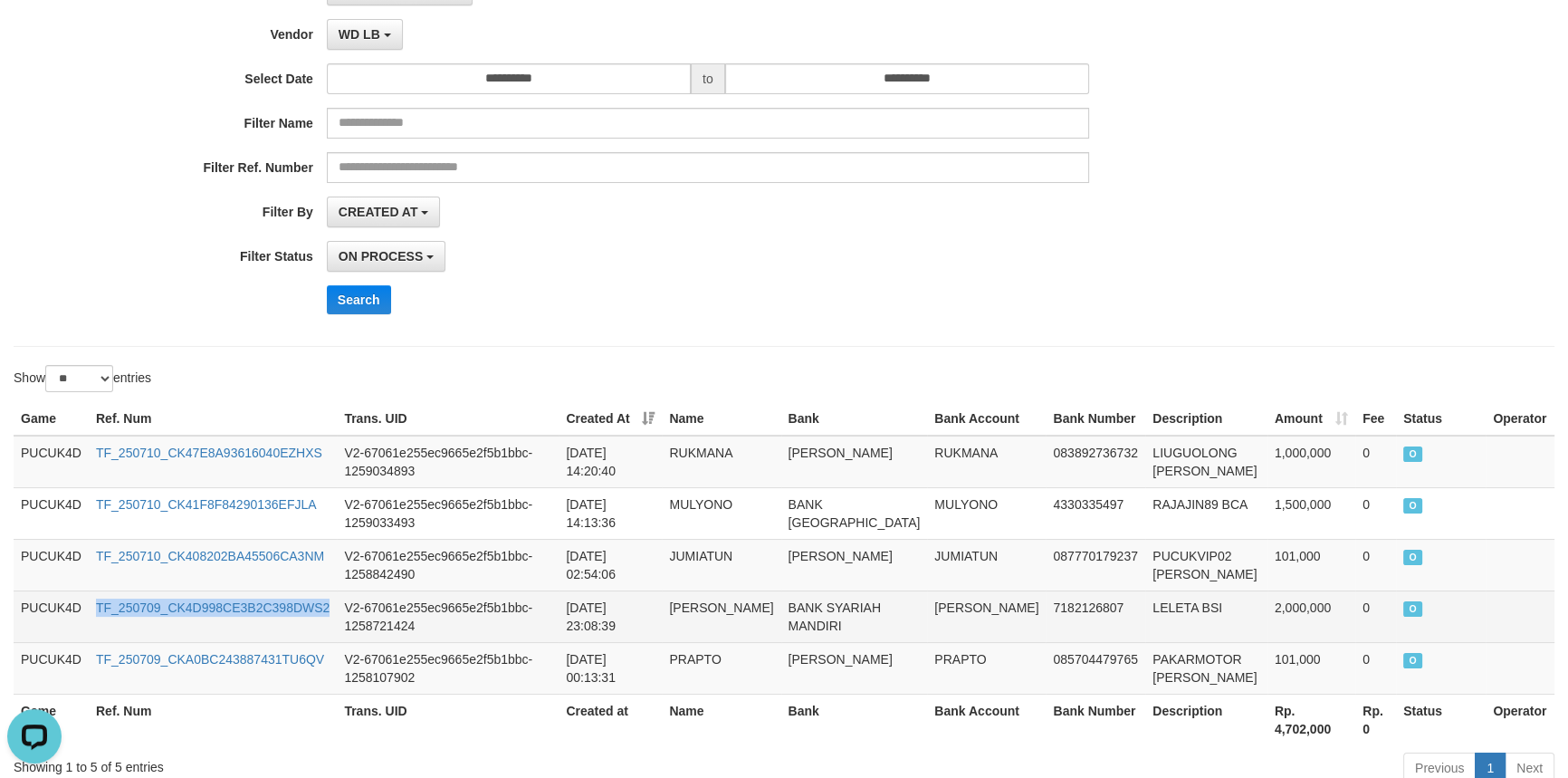 copy on "TF_250709_CK4D998CE3B2C398DWS2" 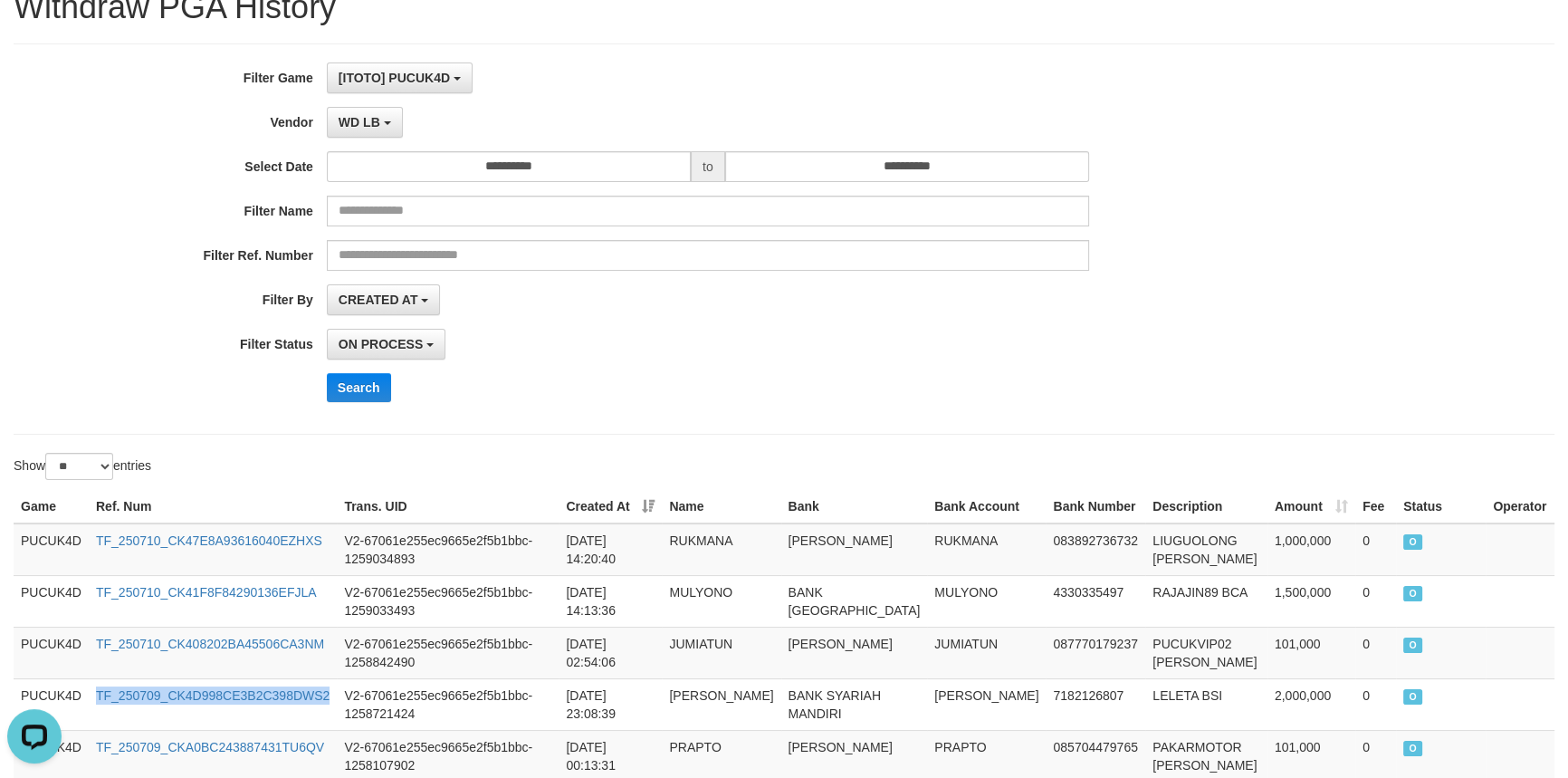 scroll, scrollTop: 0, scrollLeft: 0, axis: both 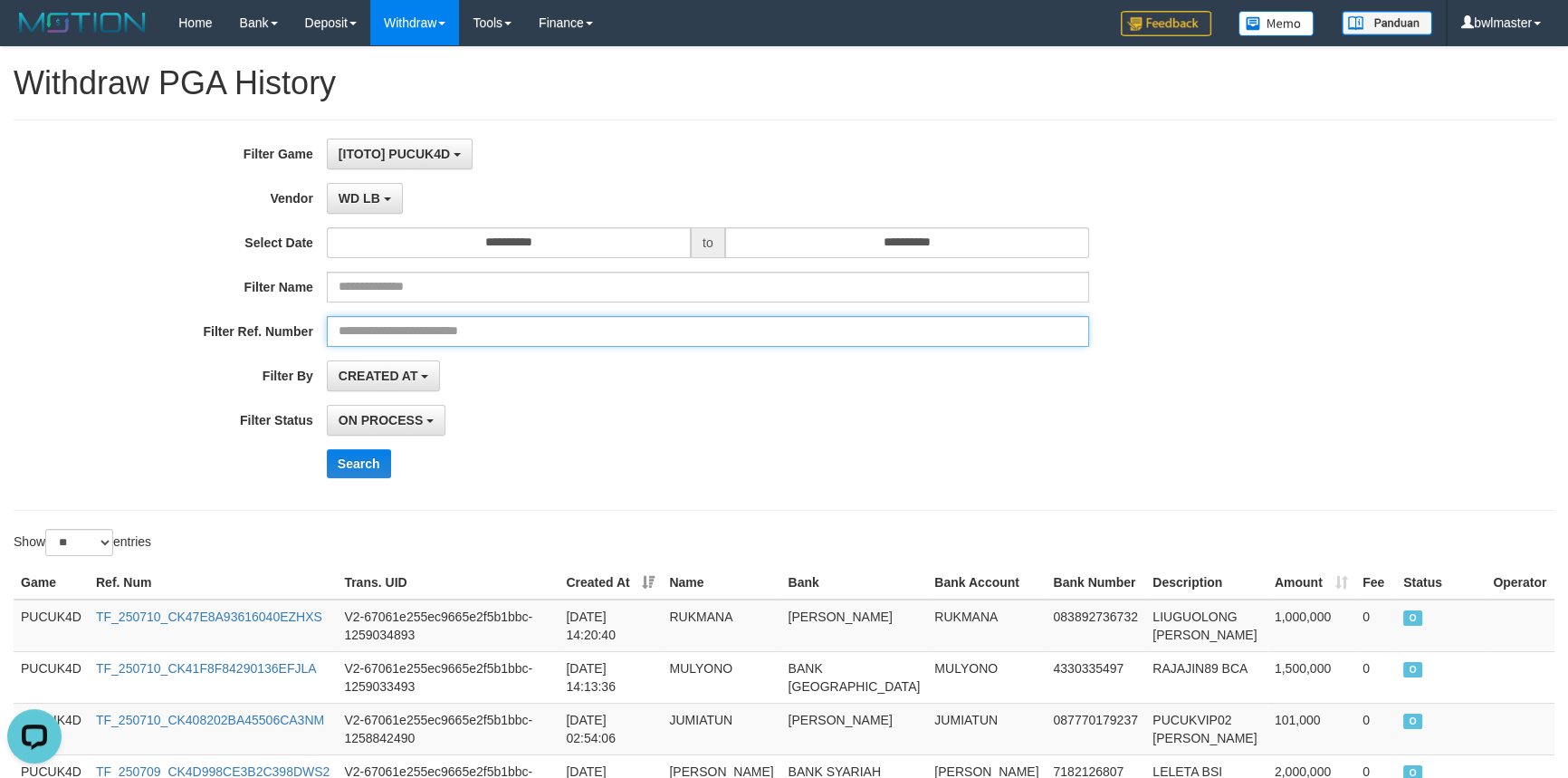 click at bounding box center (708, 331) 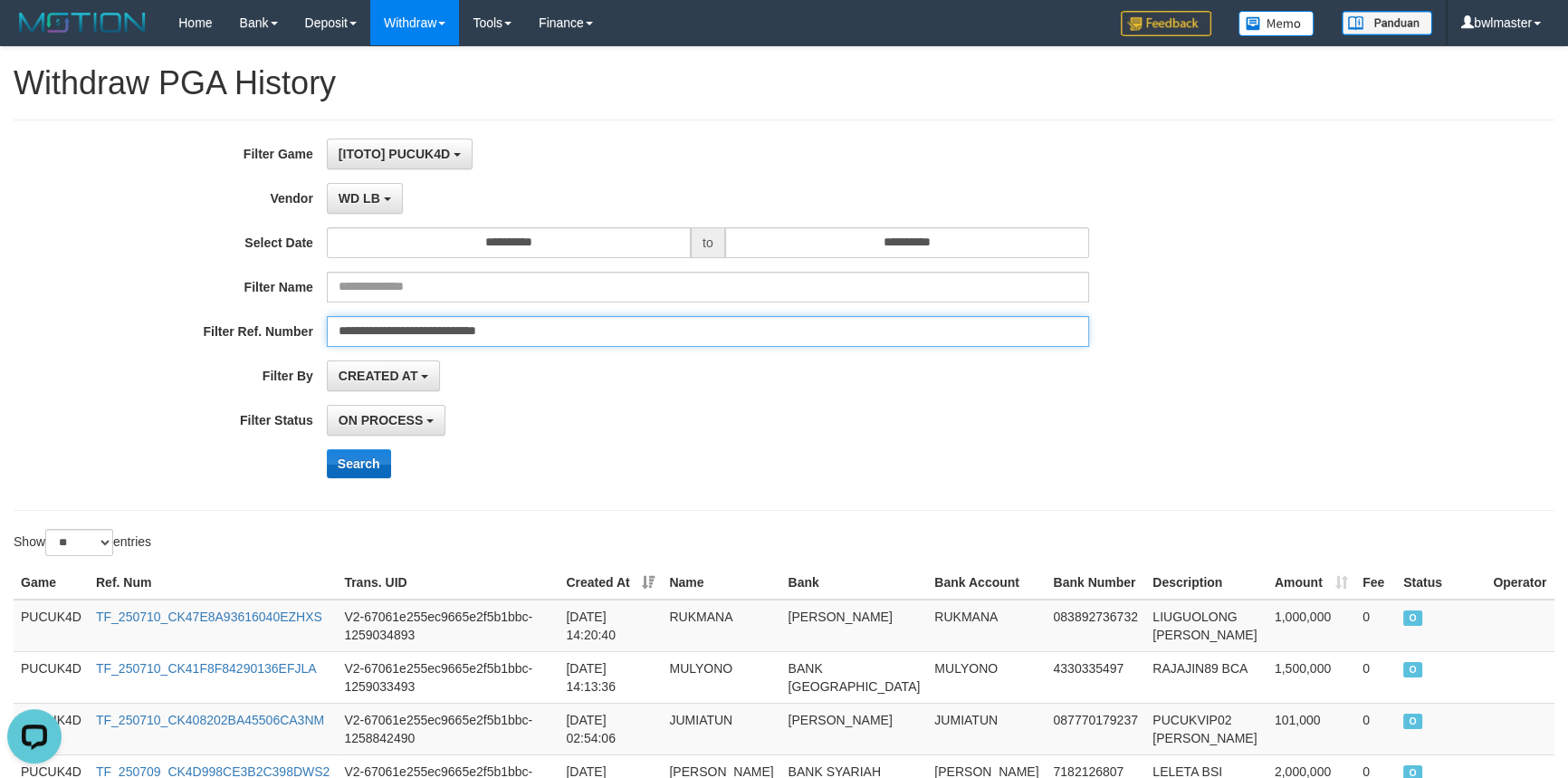 type on "**********" 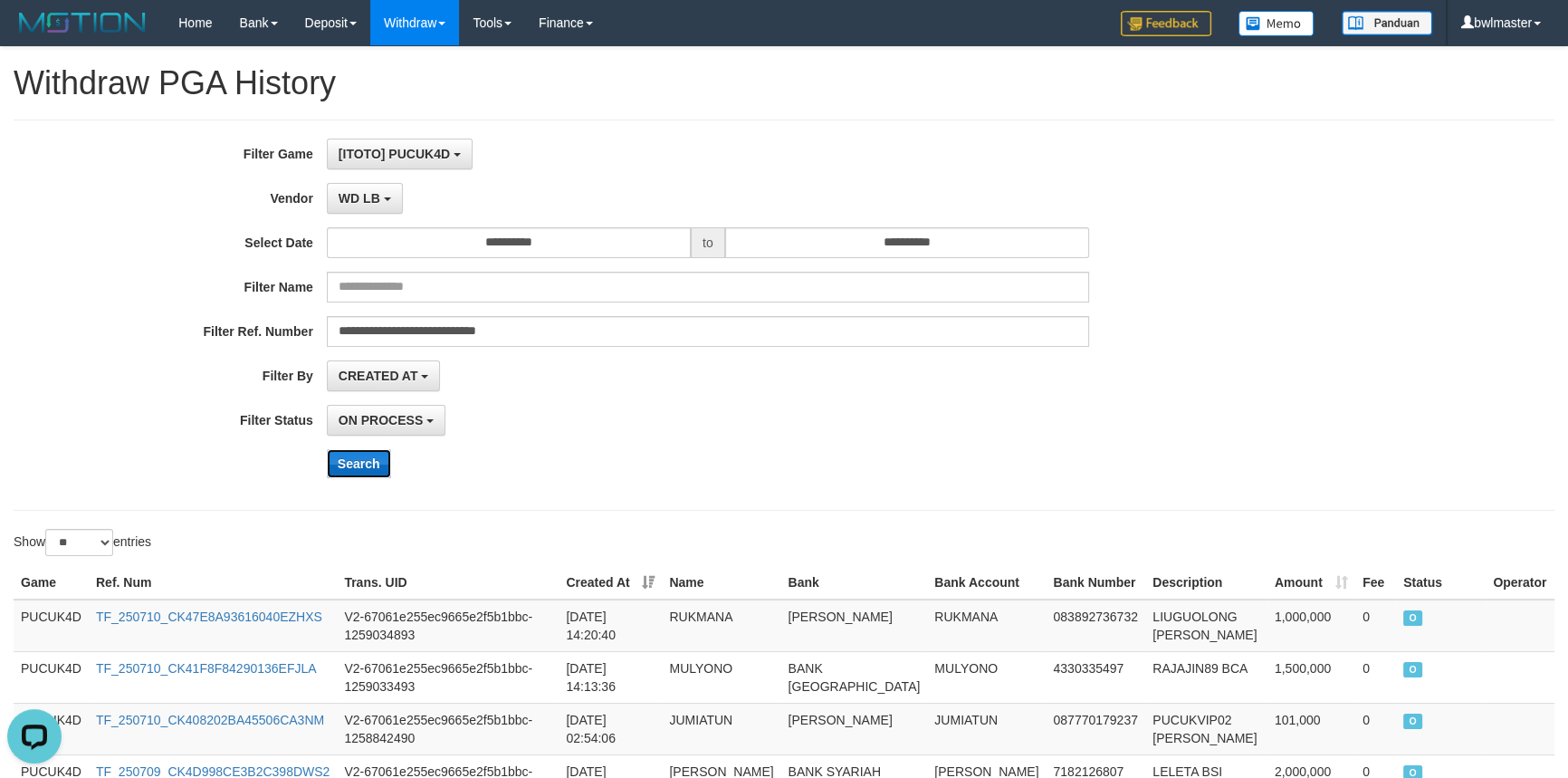 click on "Search" at bounding box center [359, 464] 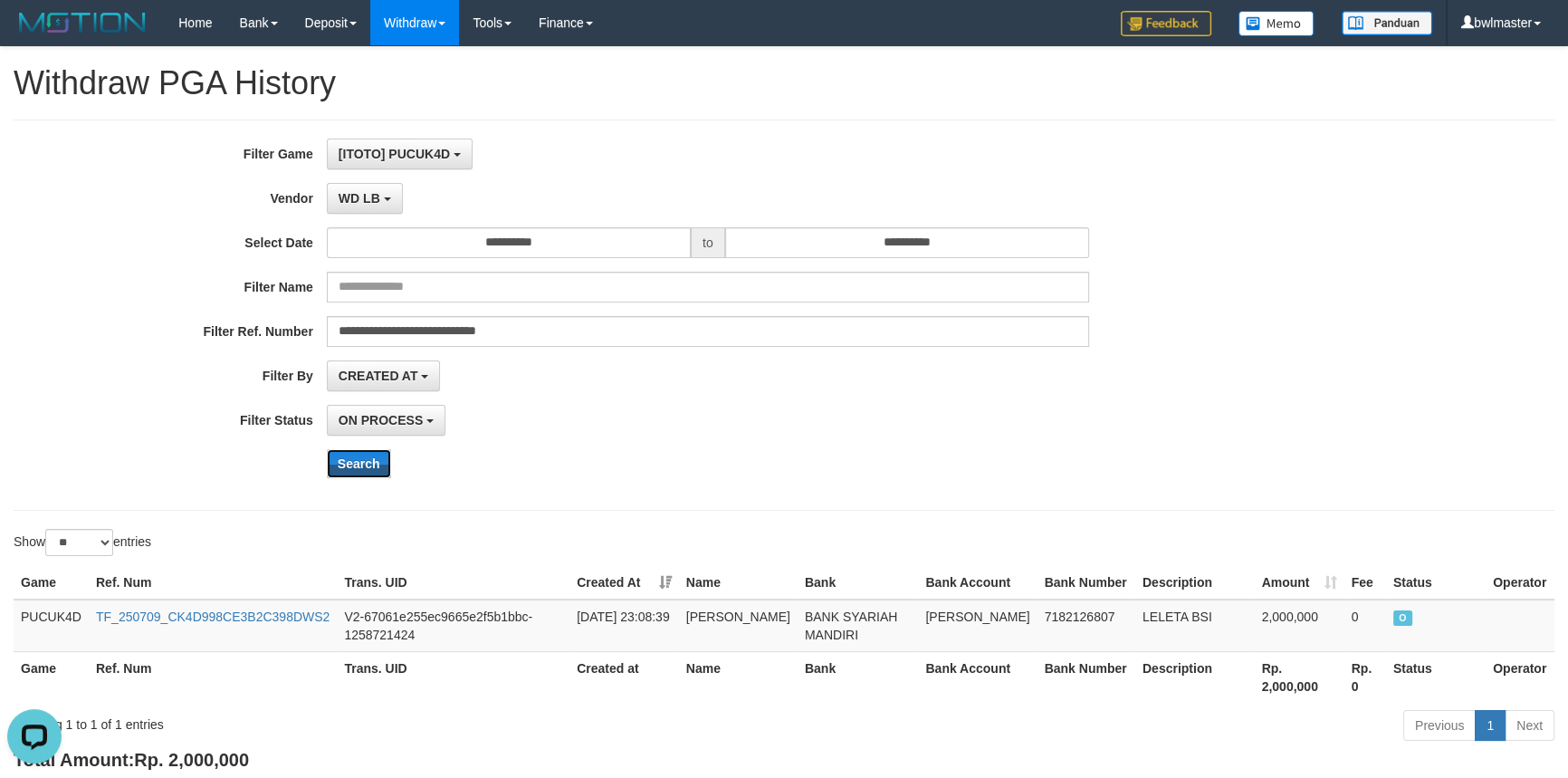 type 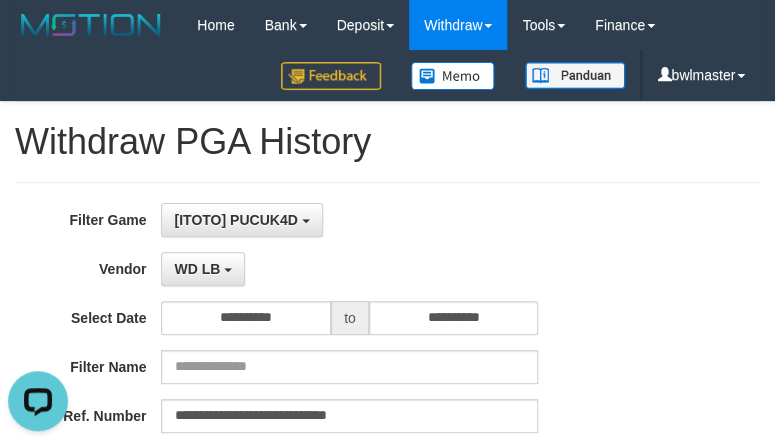 click on "**********" at bounding box center (387, 398) 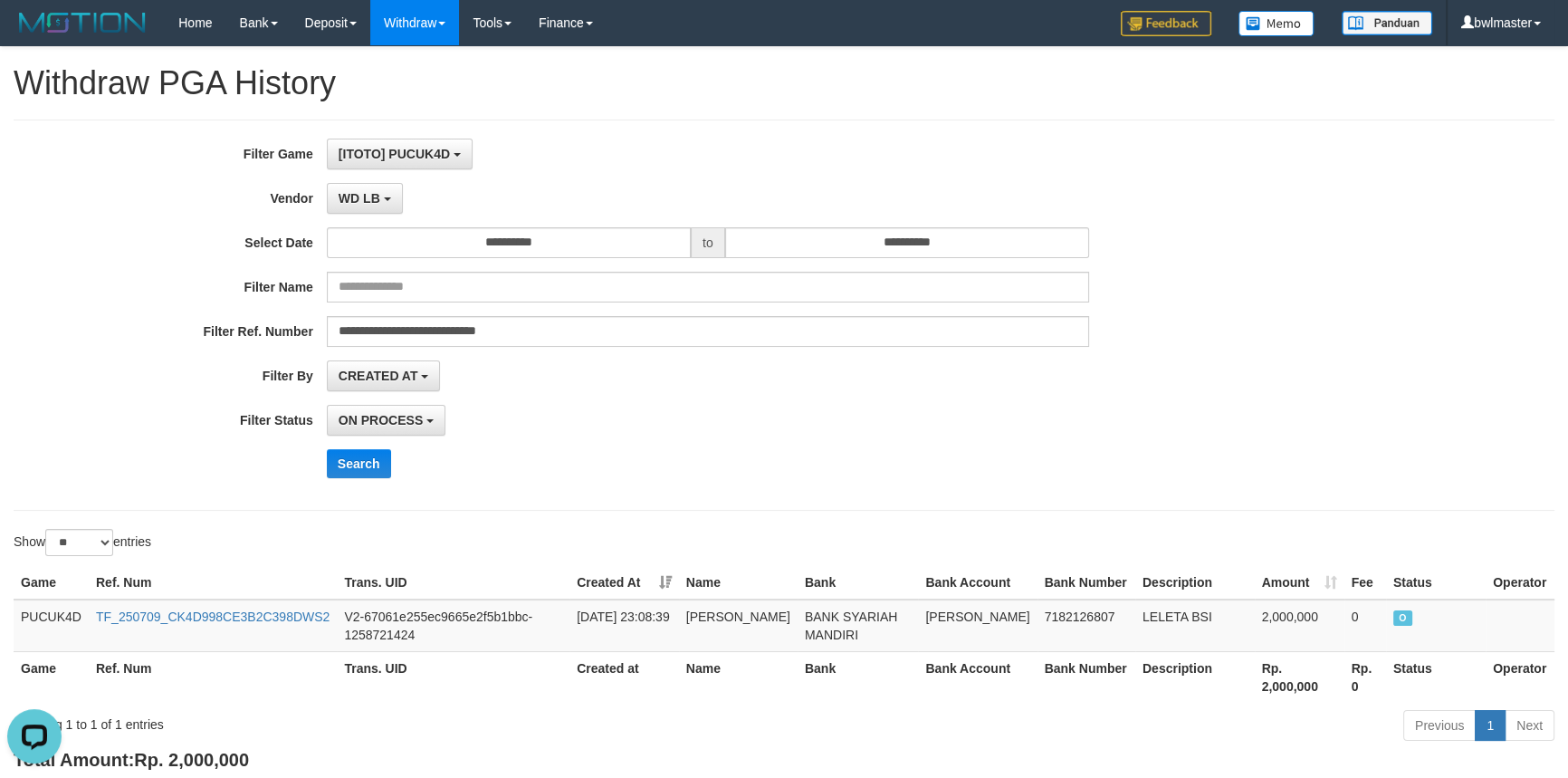 click on "**********" at bounding box center (784, 315) 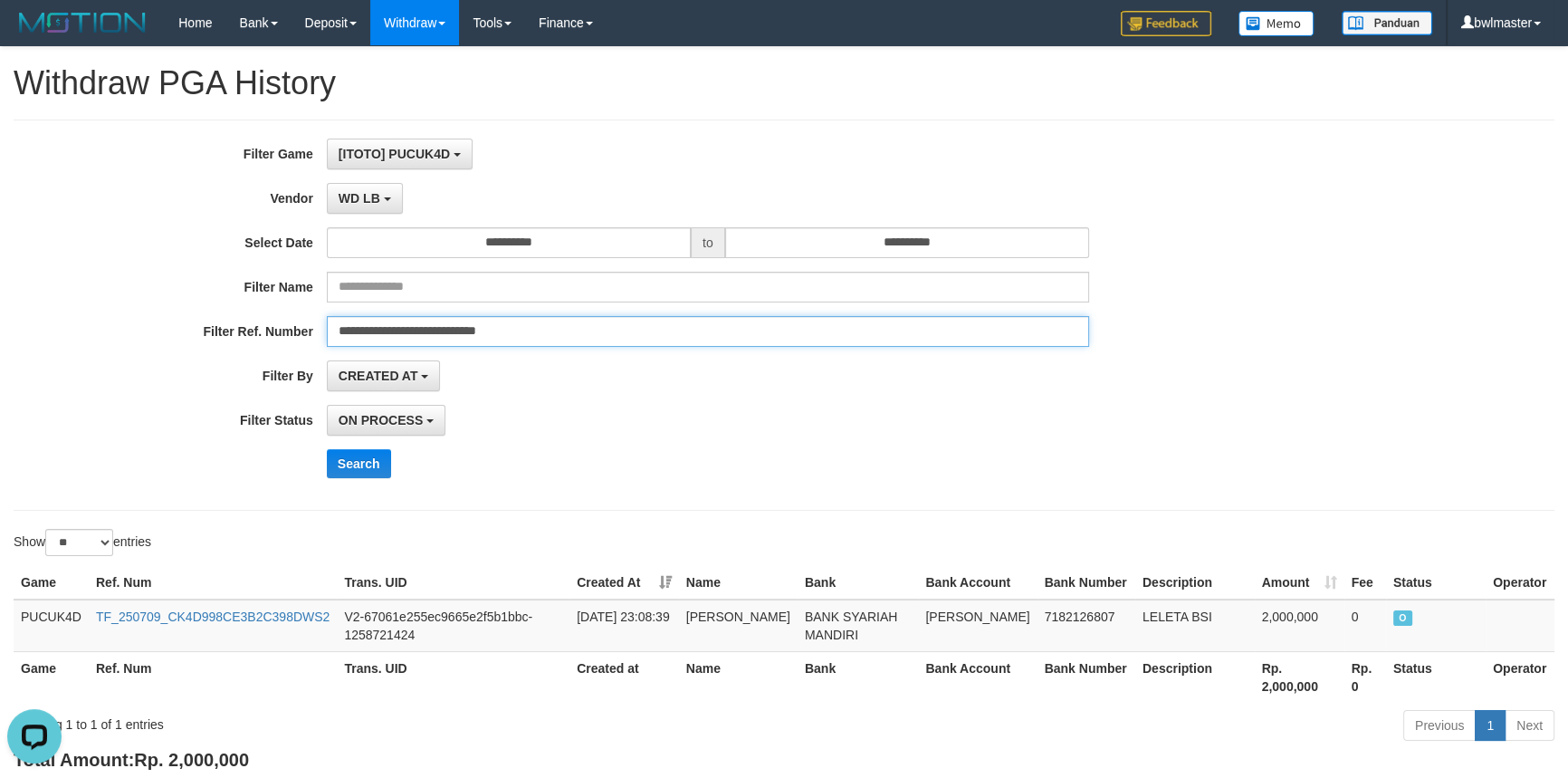 click on "**********" at bounding box center [708, 331] 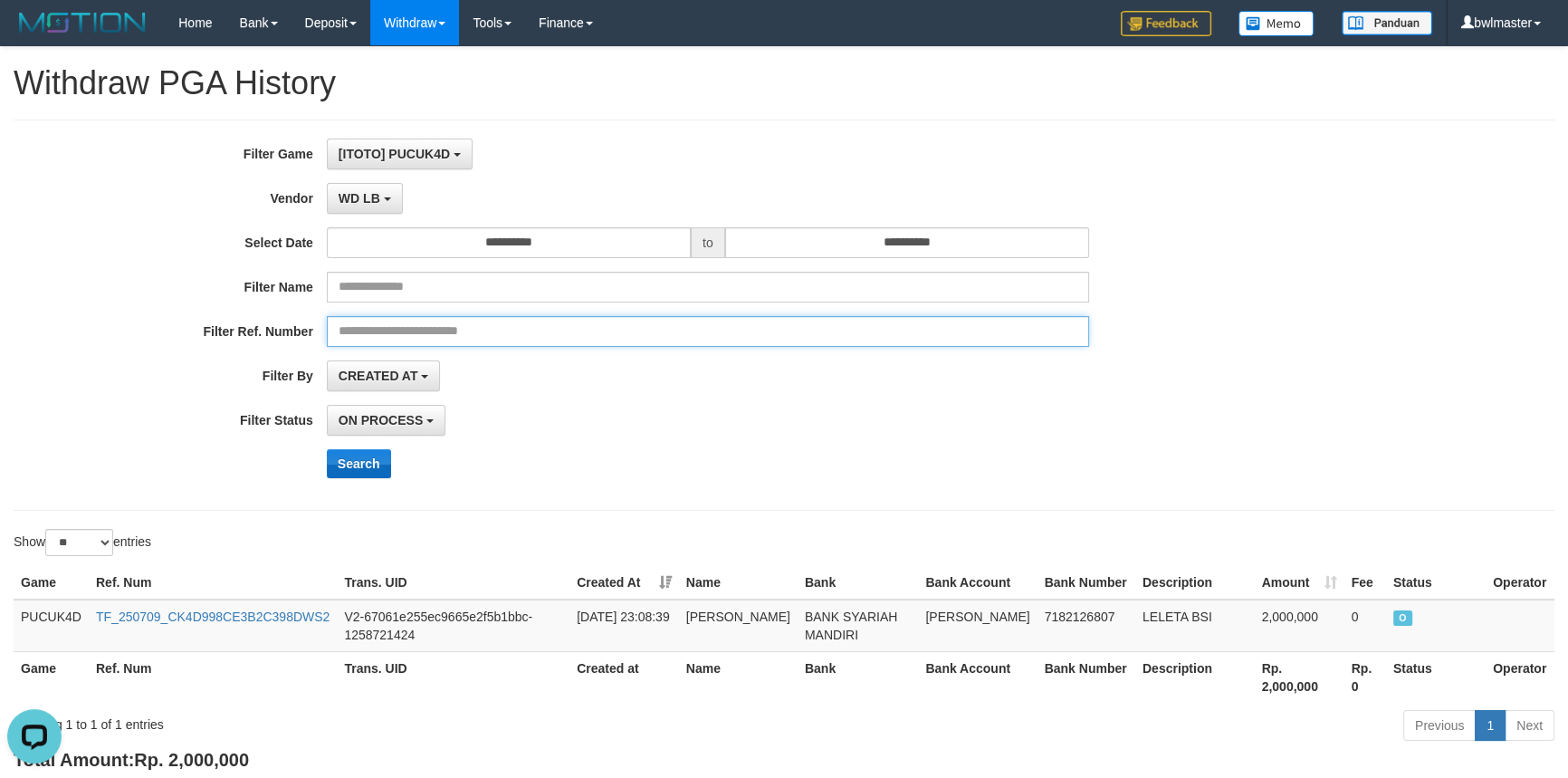 type 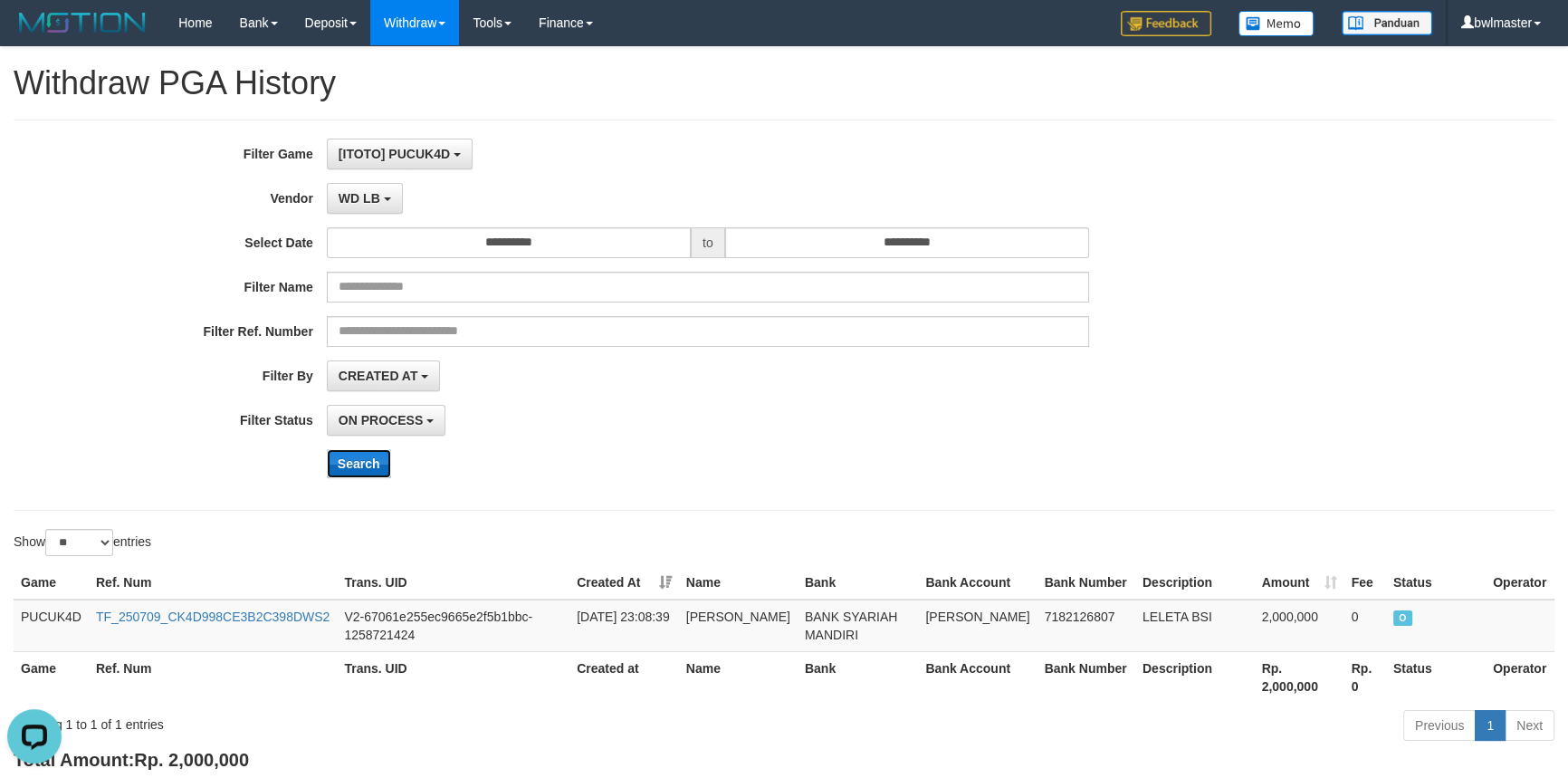click on "Search" at bounding box center (359, 464) 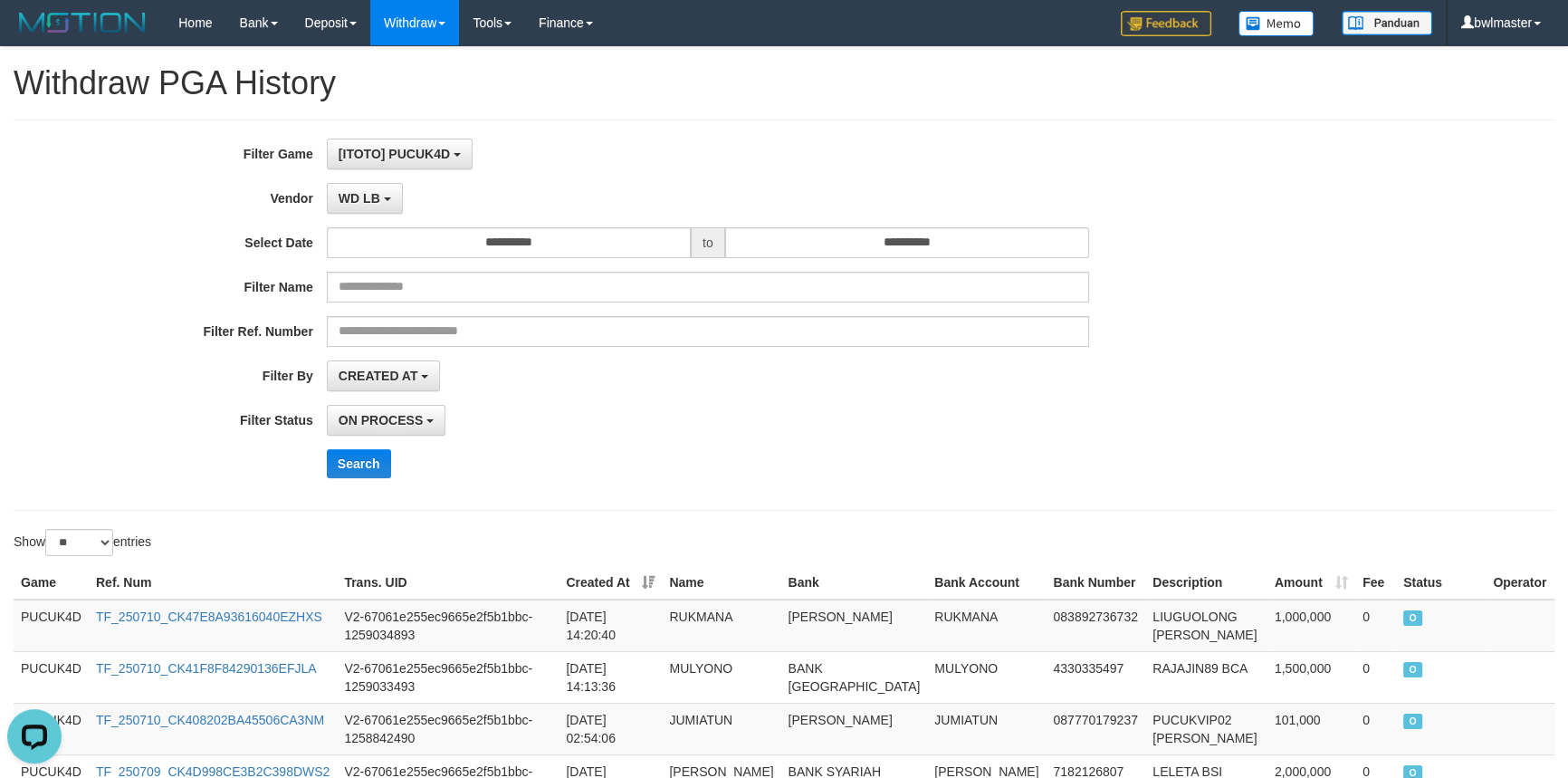 click on "**********" at bounding box center (653, 315) 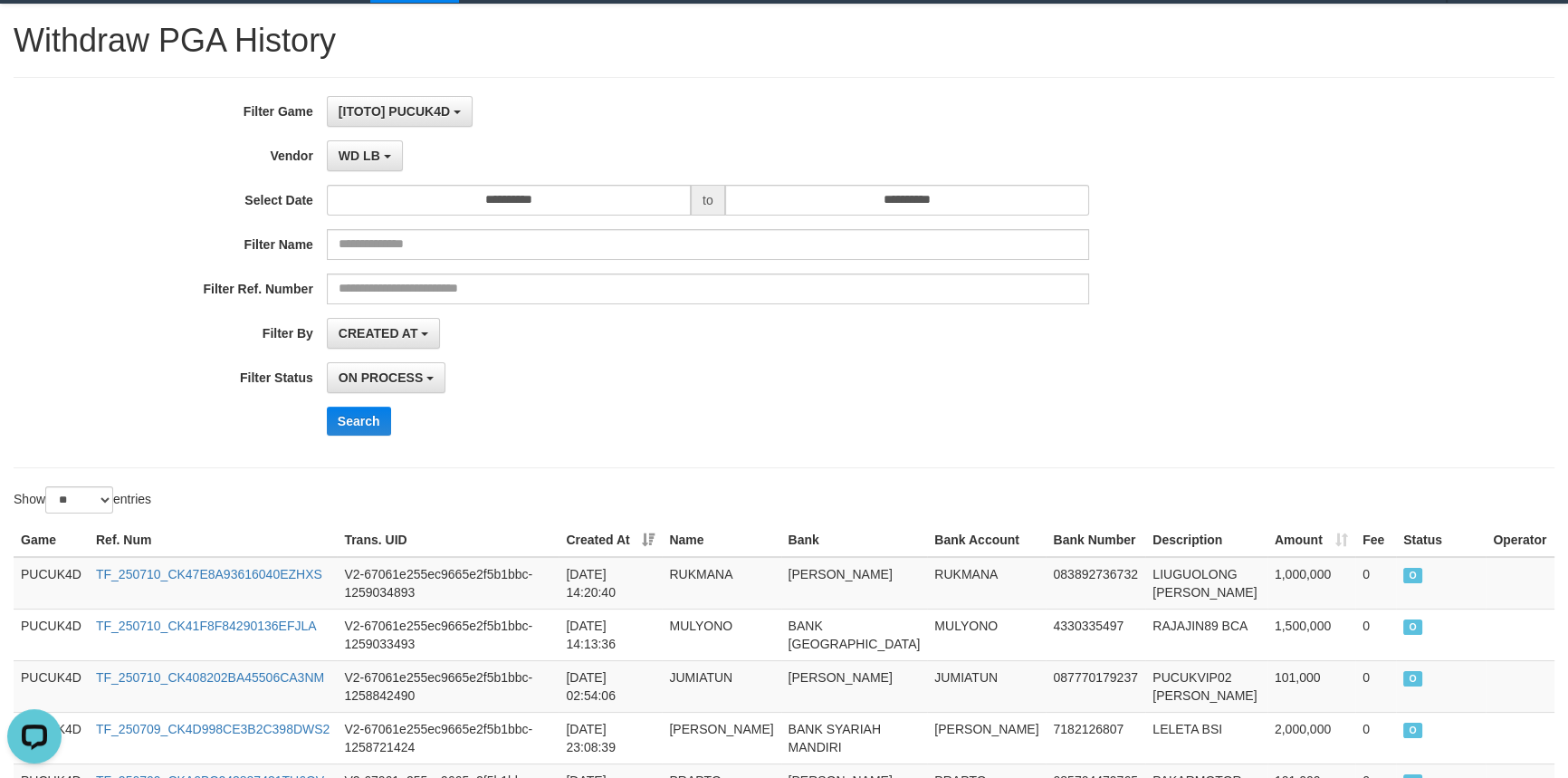 scroll, scrollTop: 164, scrollLeft: 0, axis: vertical 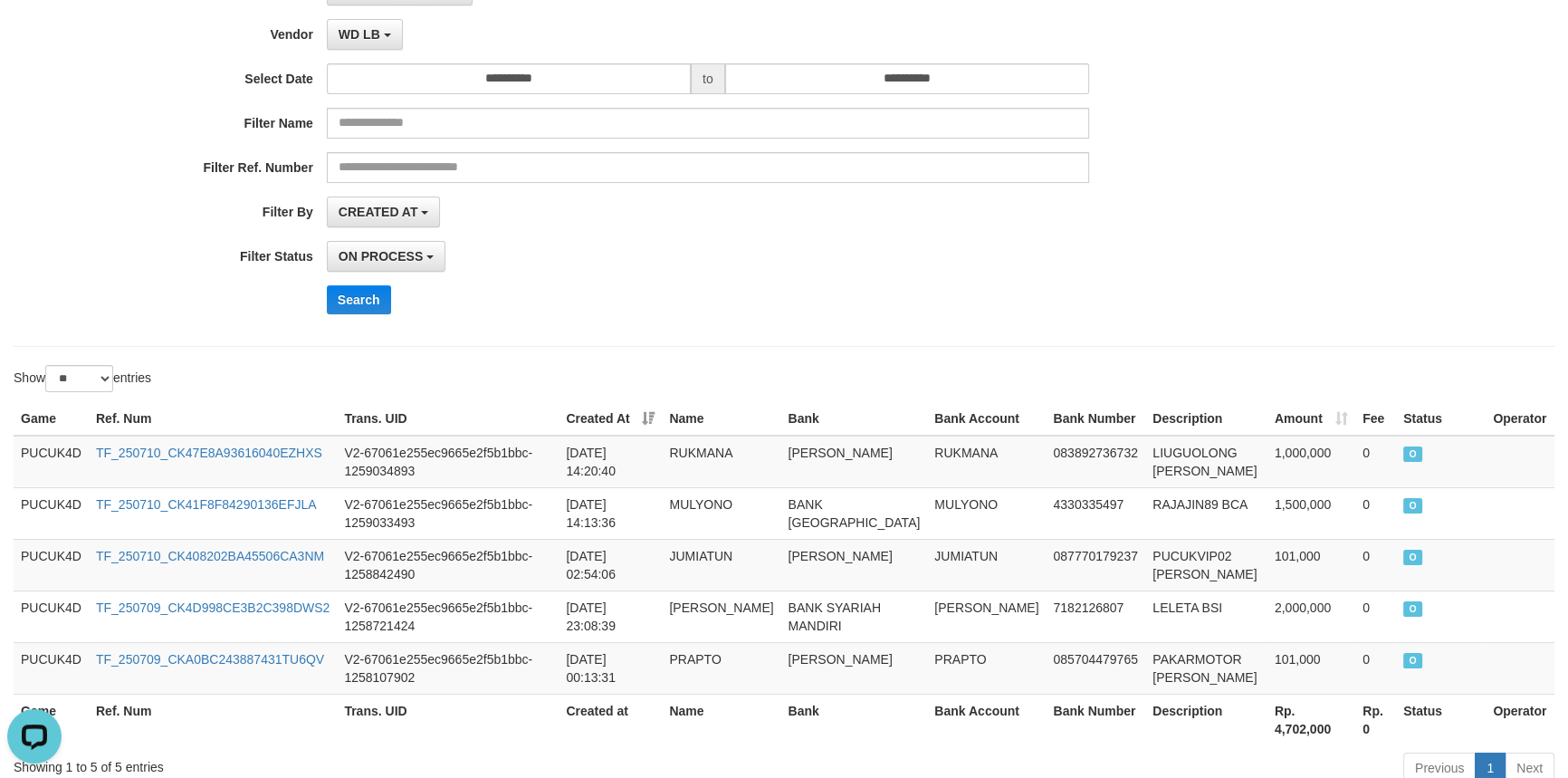click on "**********" at bounding box center [784, 151] 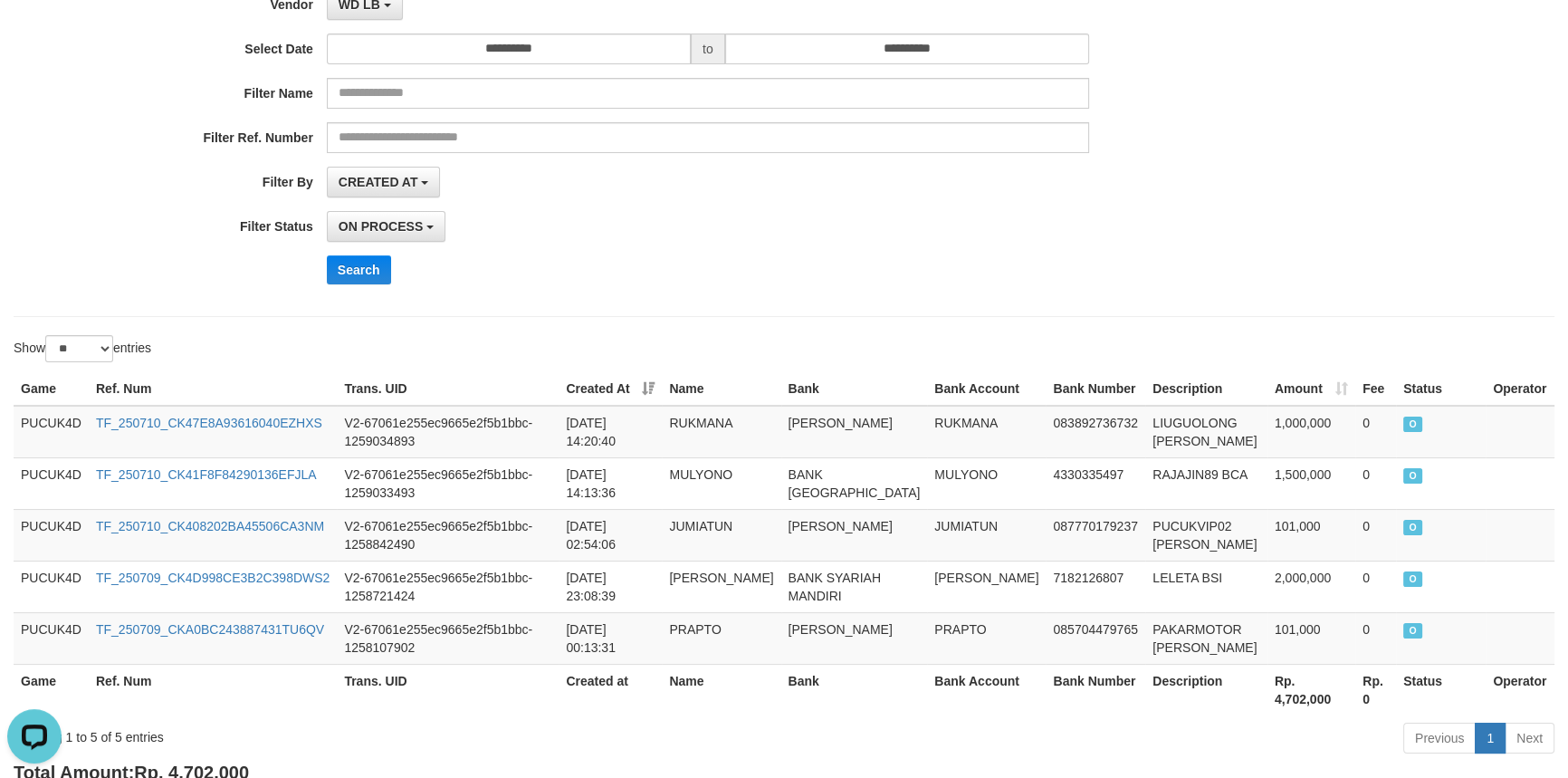 scroll, scrollTop: 246, scrollLeft: 0, axis: vertical 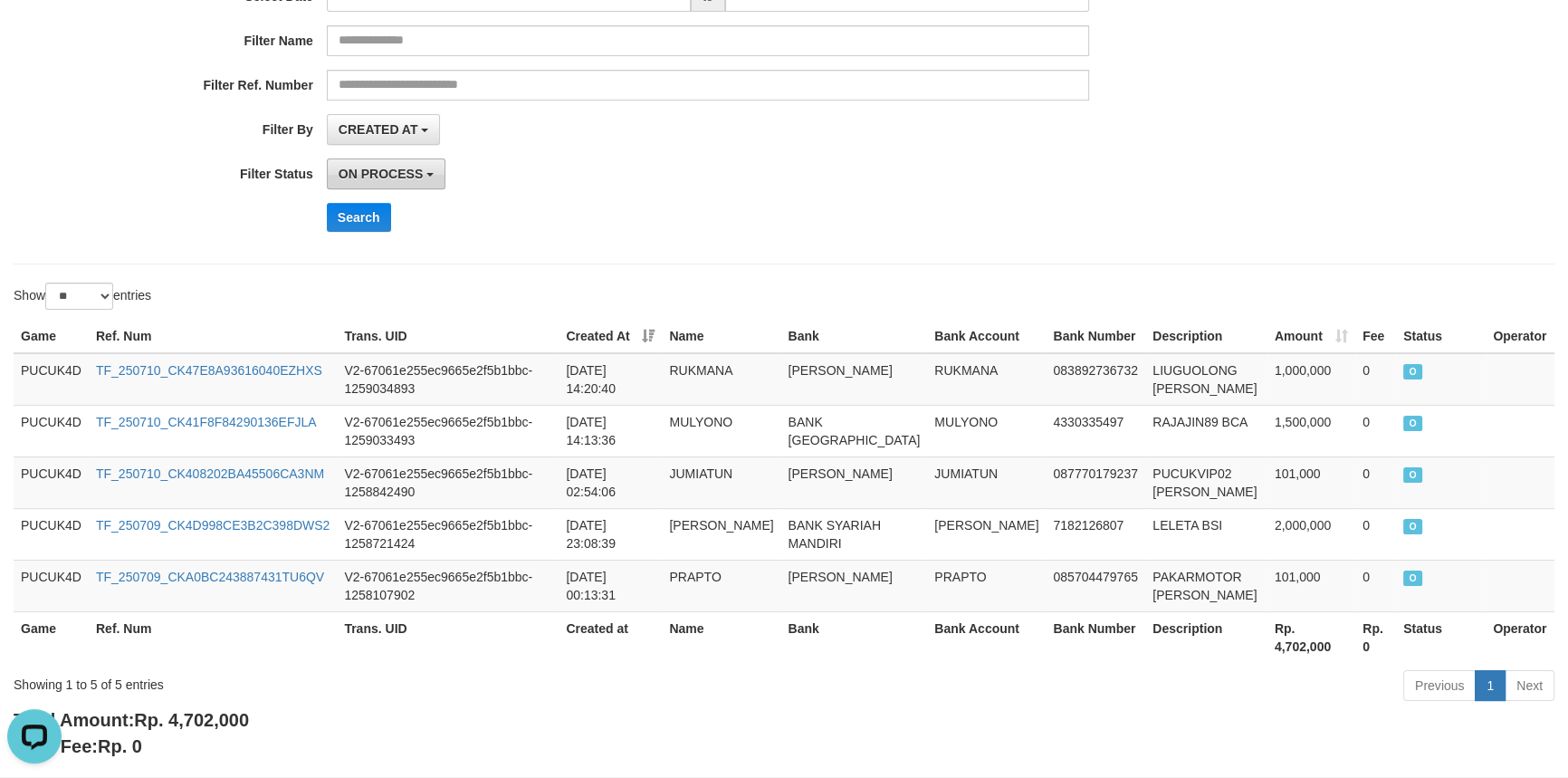 click on "ON PROCESS" at bounding box center [380, 174] 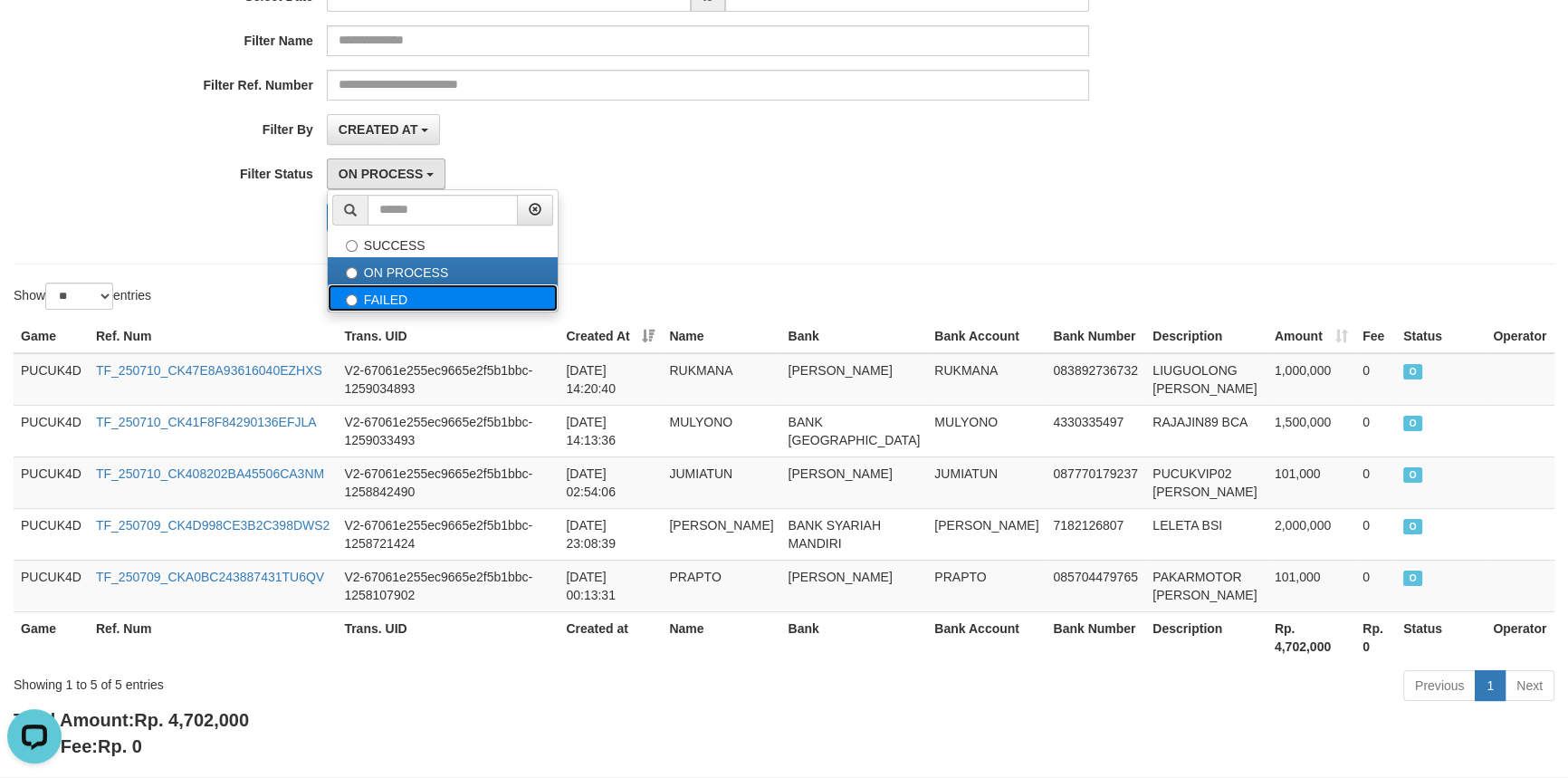 click on "FAILED" at bounding box center (443, 298) 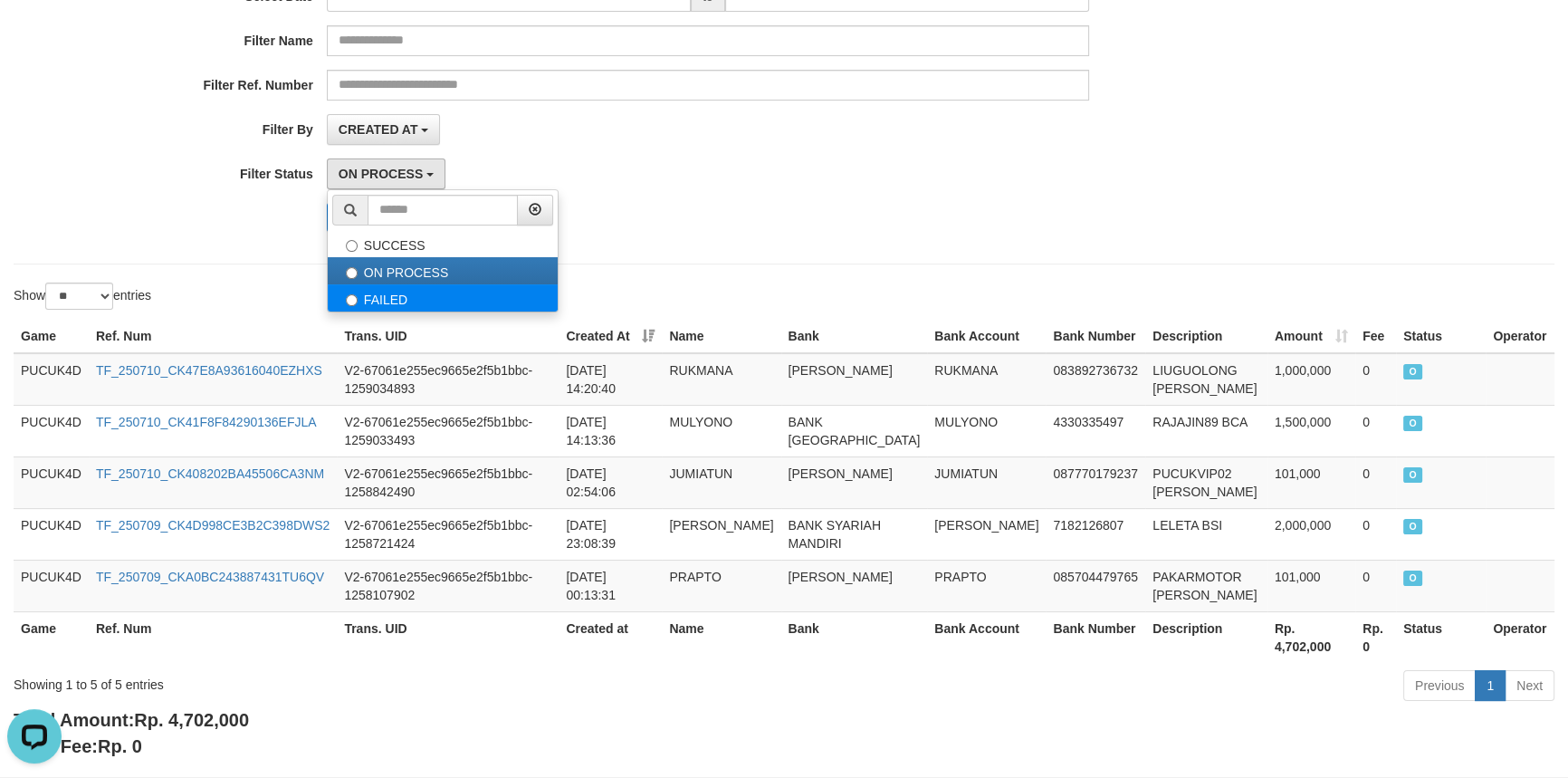 select on "*" 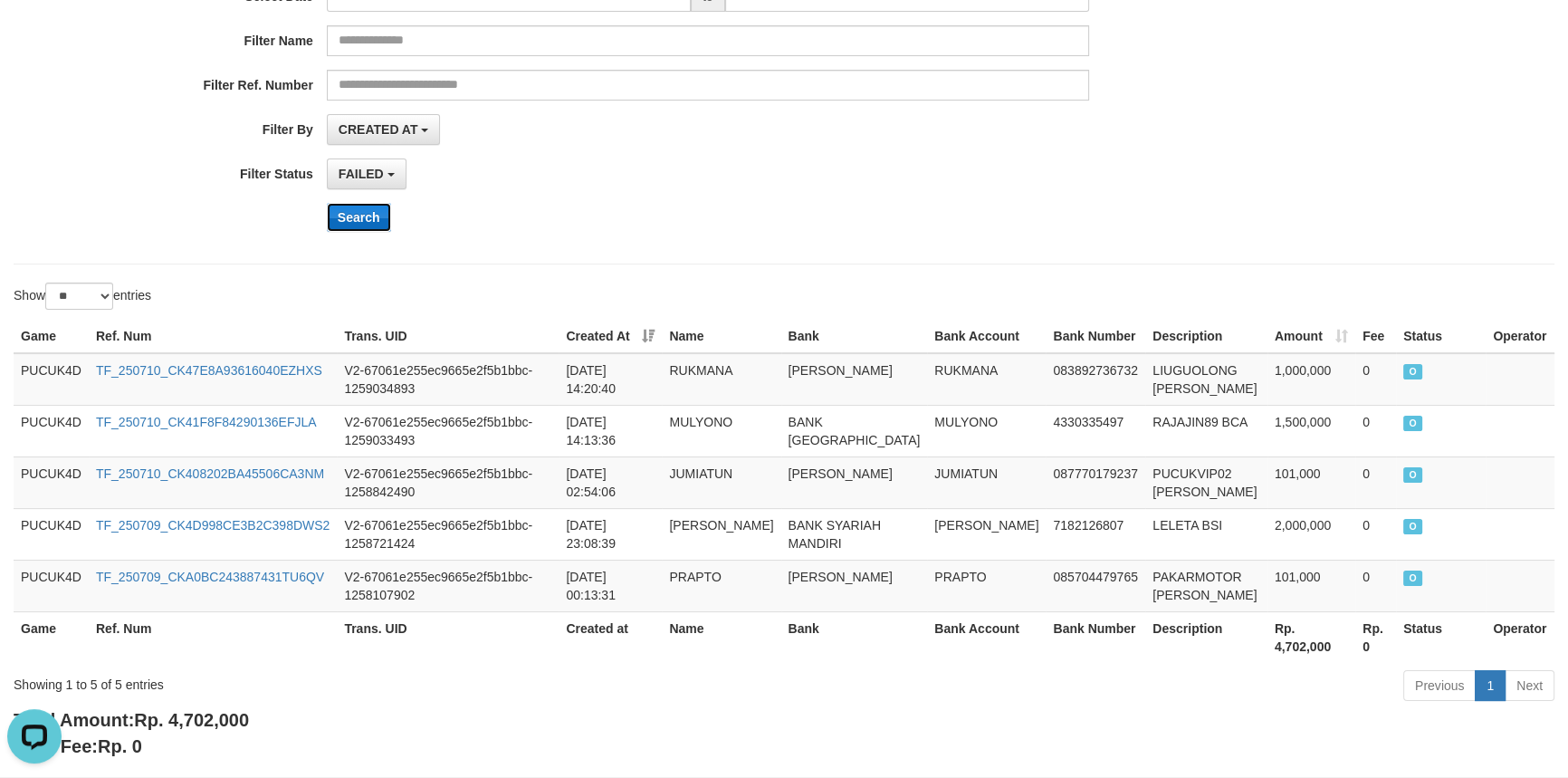 click on "Search" at bounding box center (359, 217) 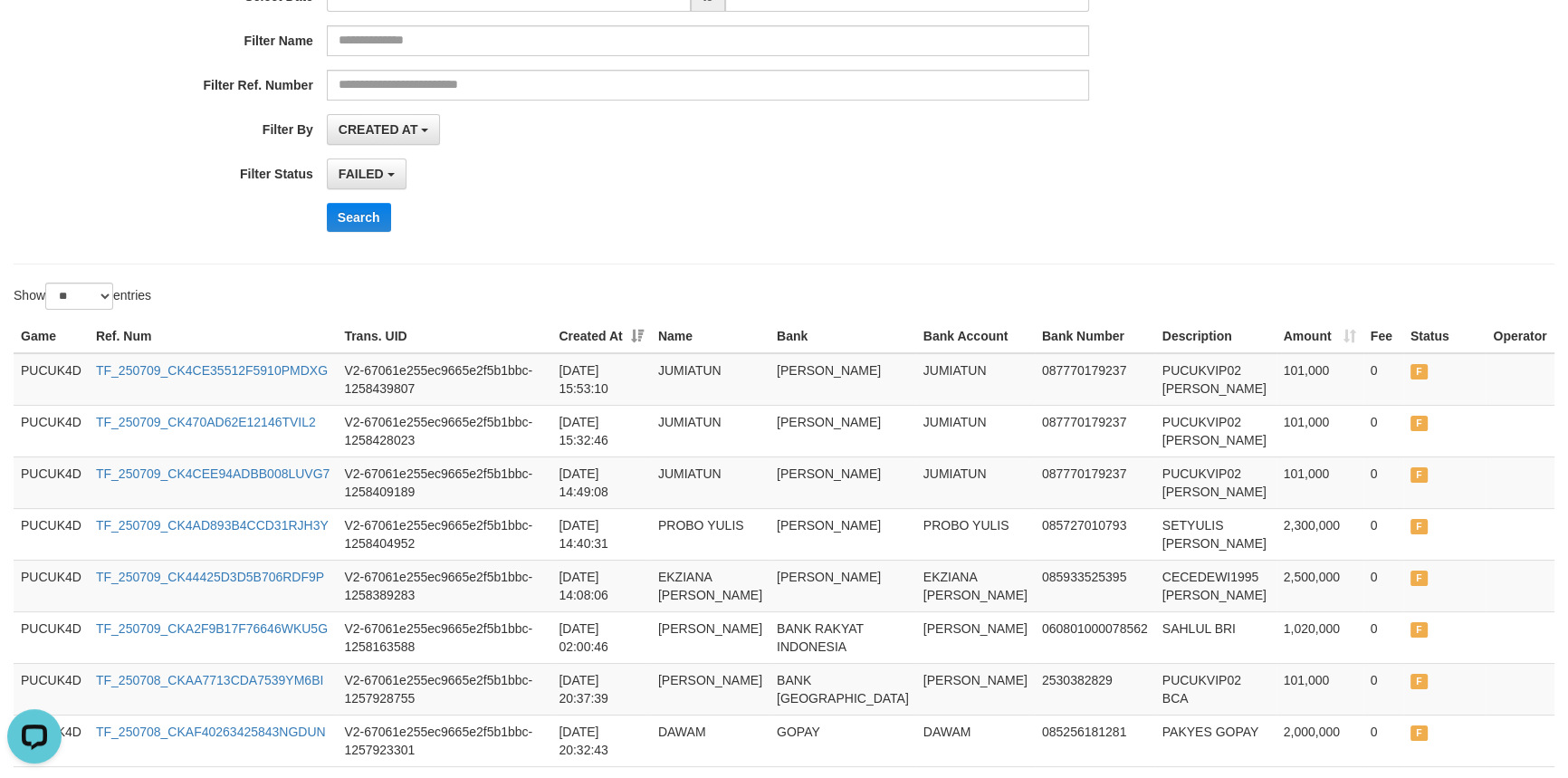 click on "**********" at bounding box center [653, 69] 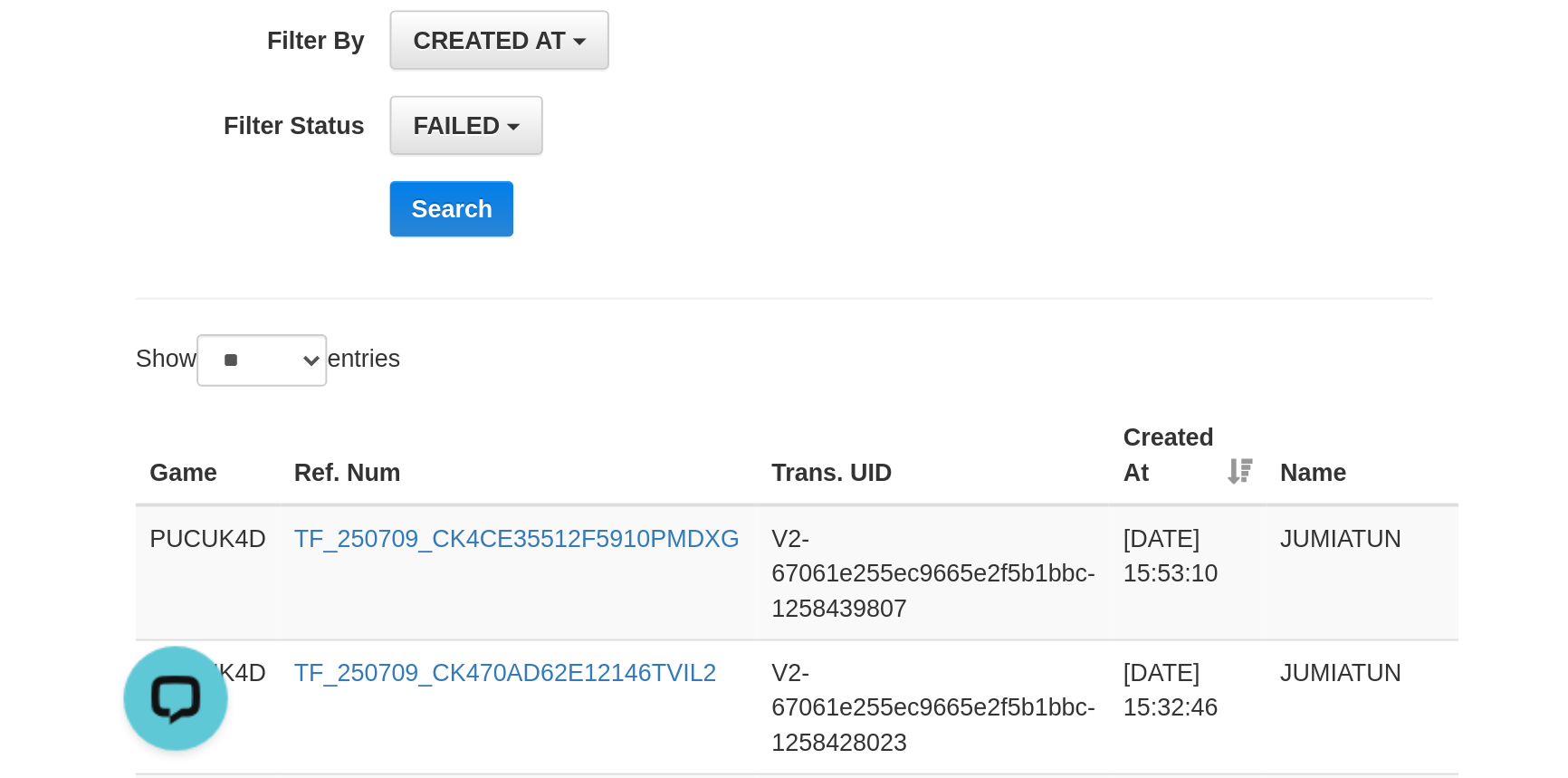 scroll, scrollTop: 246, scrollLeft: 0, axis: vertical 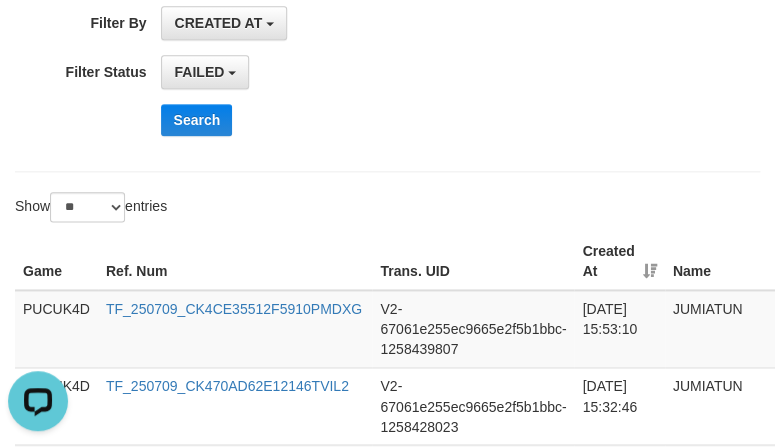 click on "Search" at bounding box center (403, 120) 